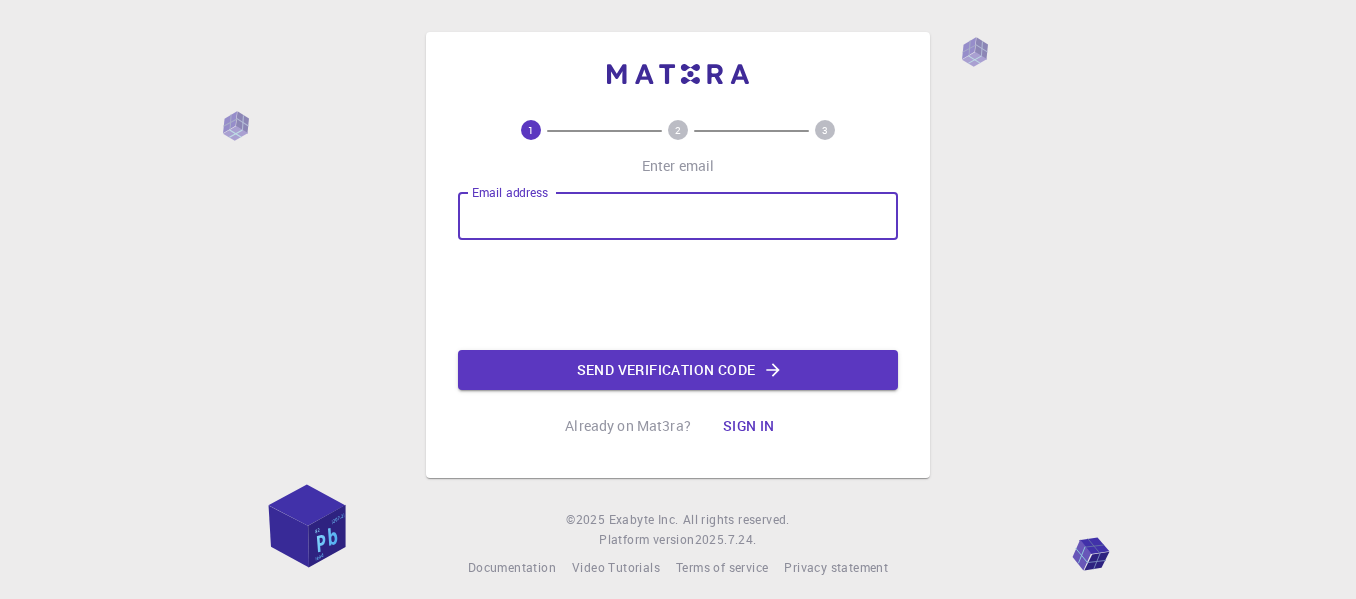 scroll, scrollTop: 0, scrollLeft: 0, axis: both 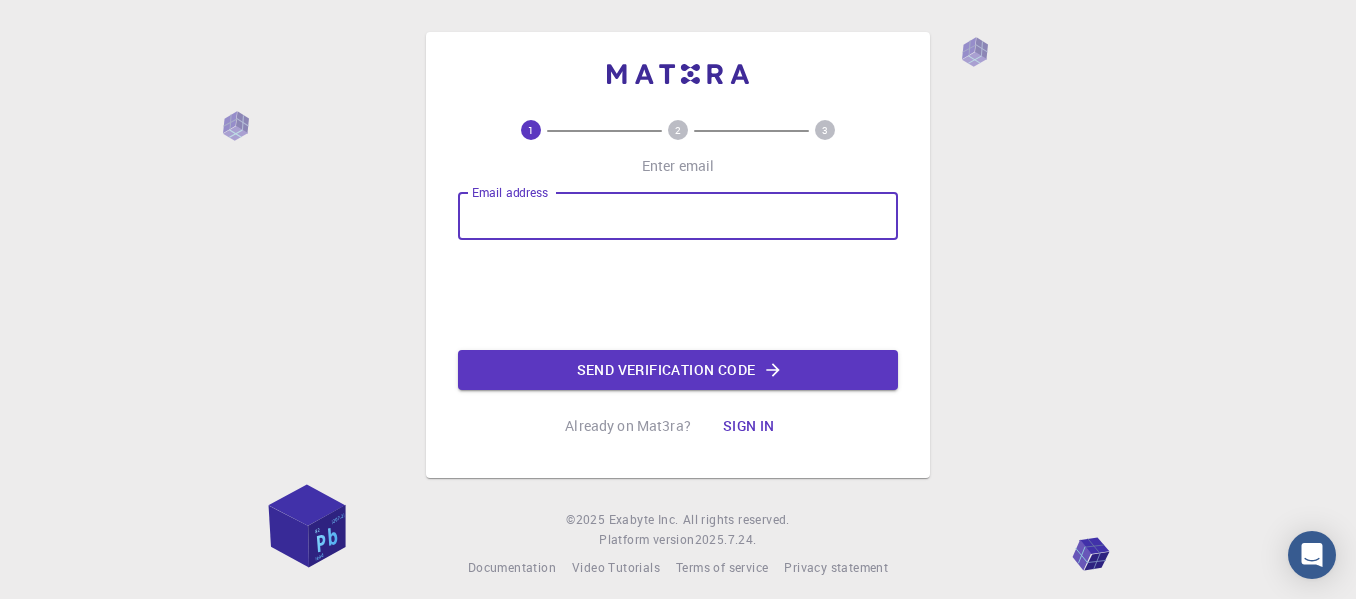 click on "Email address" at bounding box center (678, 216) 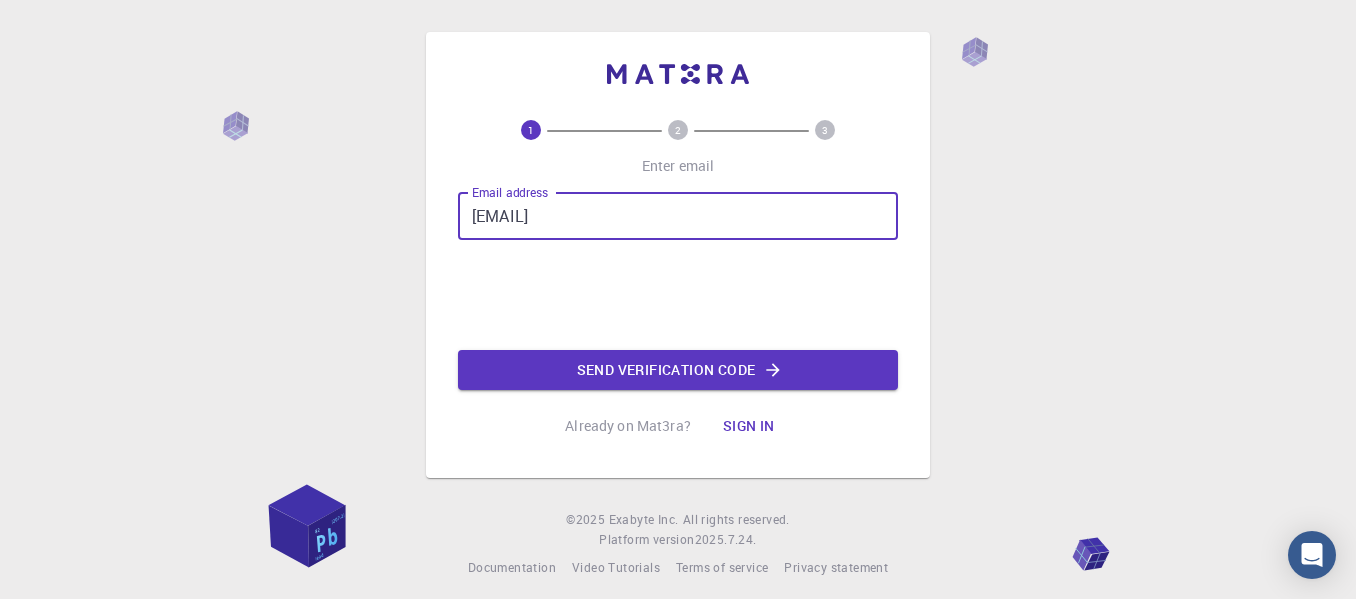type on "[EMAIL]" 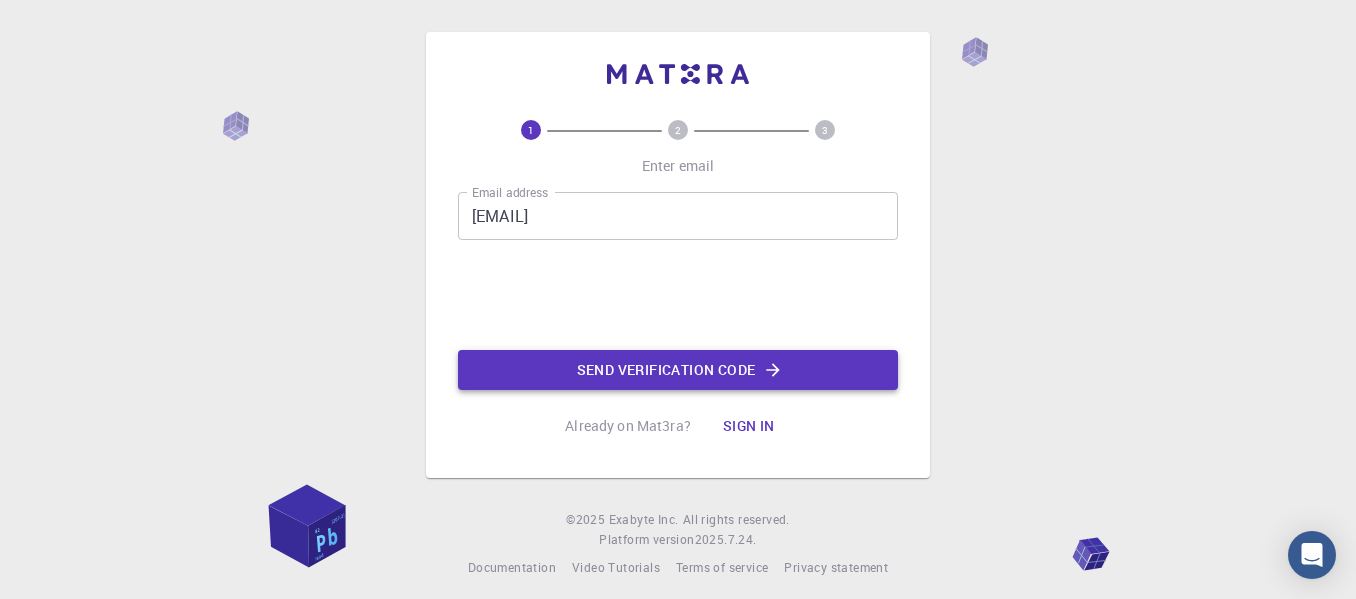 click on "Send verification code" 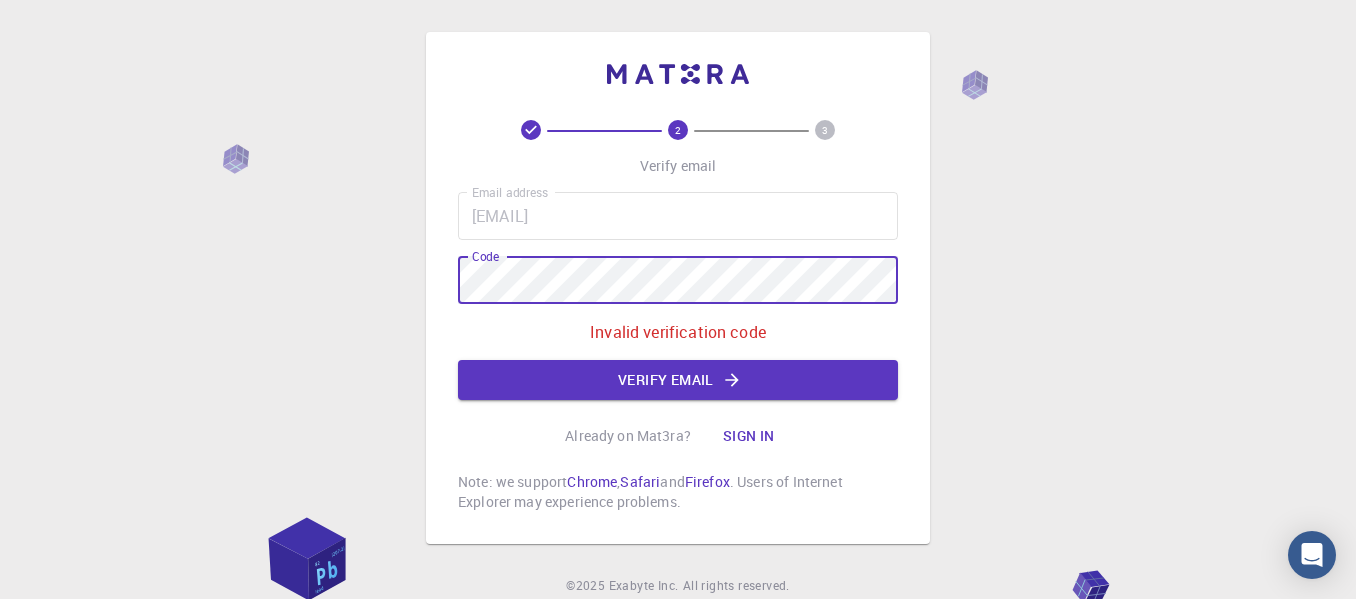 click on "[NUMBER] [NUMBER] Verify email Email address [EMAIL] Email address Code Code Invalid verification code Verify email Already on Mat3ra? Sign in Note: we support Chrome , Safari and Firefox . Users of Internet Explorer may experience problems. © 2025 Exabyte Inc. All rights reserved. Platform version 2025.7.24 . Documentation Video Tutorials Terms of service Privacy statement" at bounding box center (678, 338) 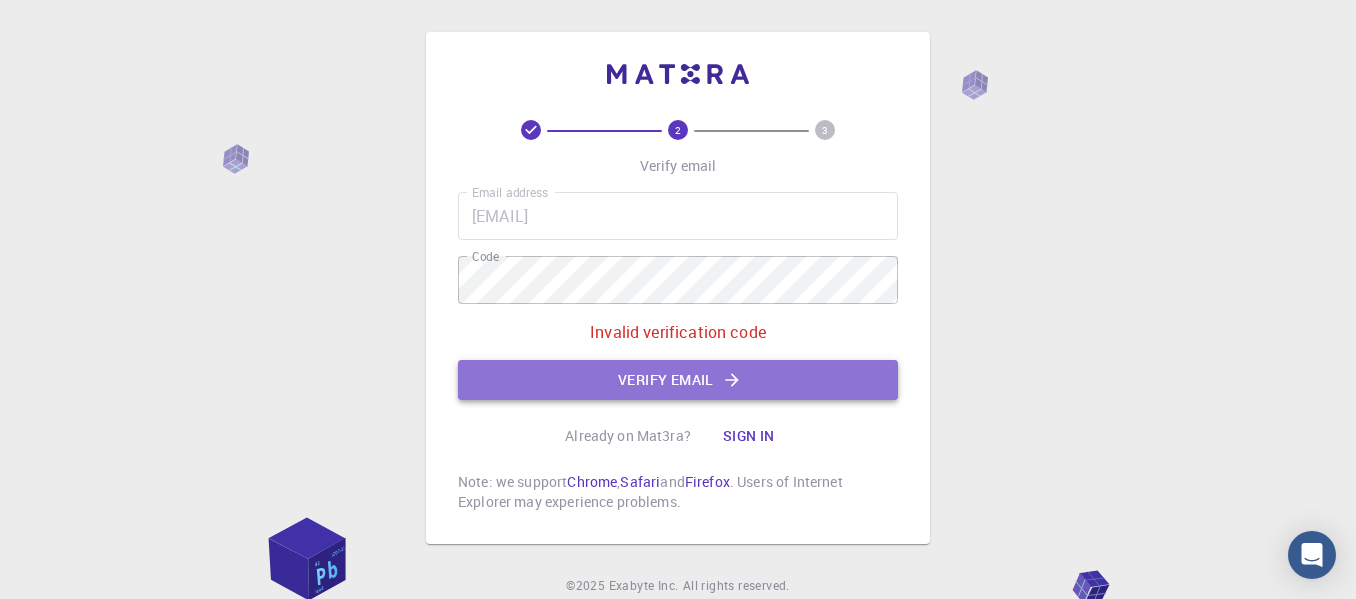 click on "Verify email" at bounding box center [678, 380] 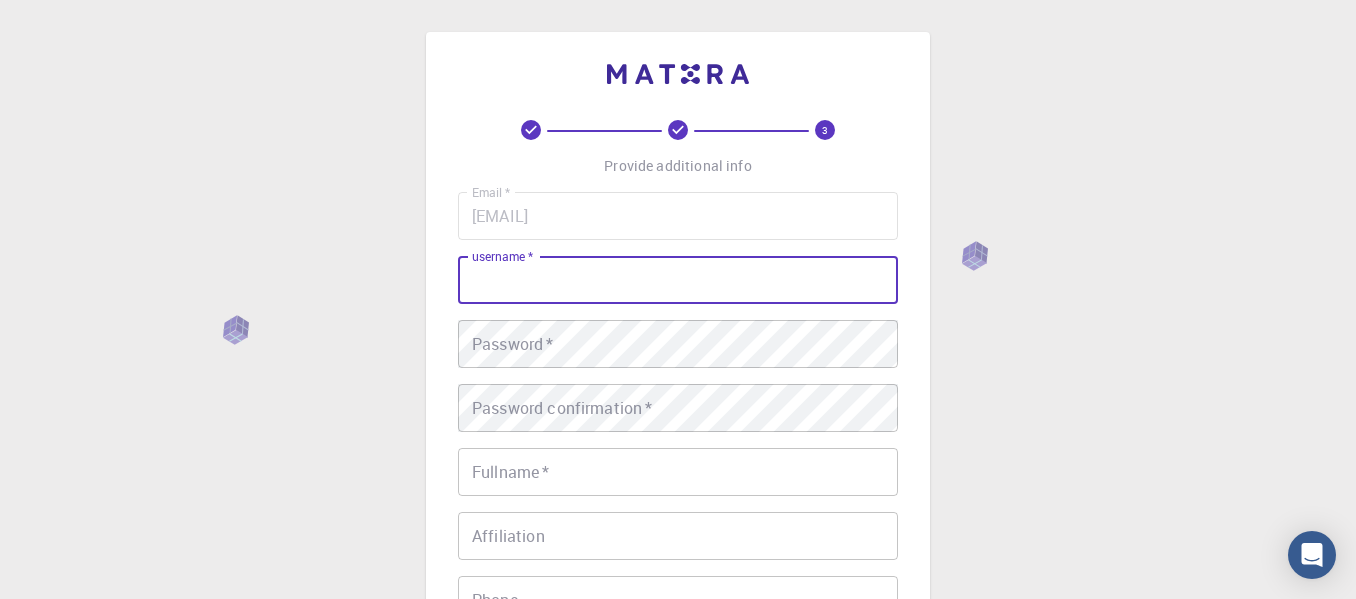 click on "username   *" at bounding box center [678, 280] 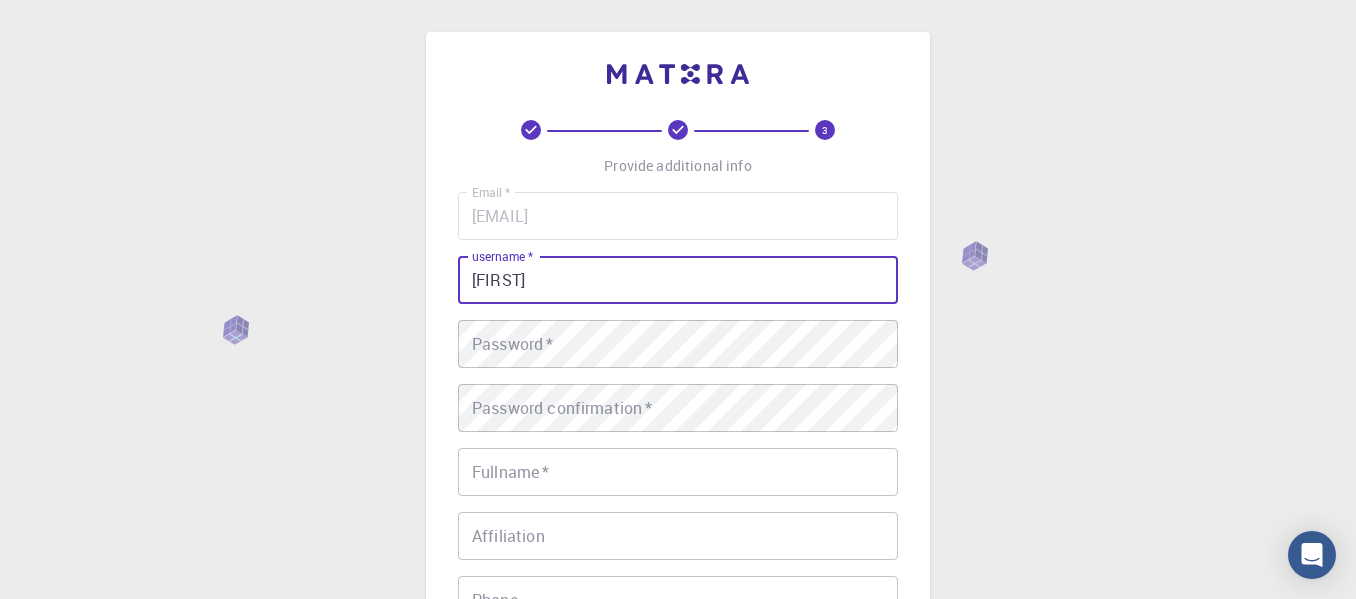 type on "[FIRST]" 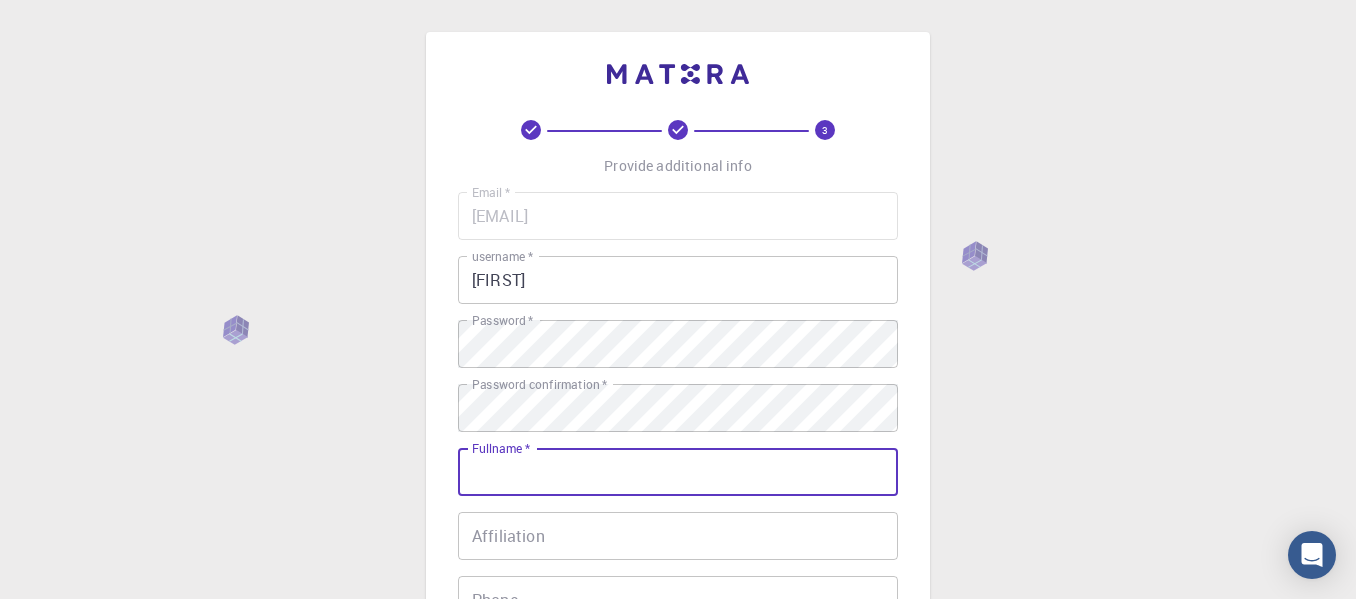 click on "Fullname   *" at bounding box center (678, 472) 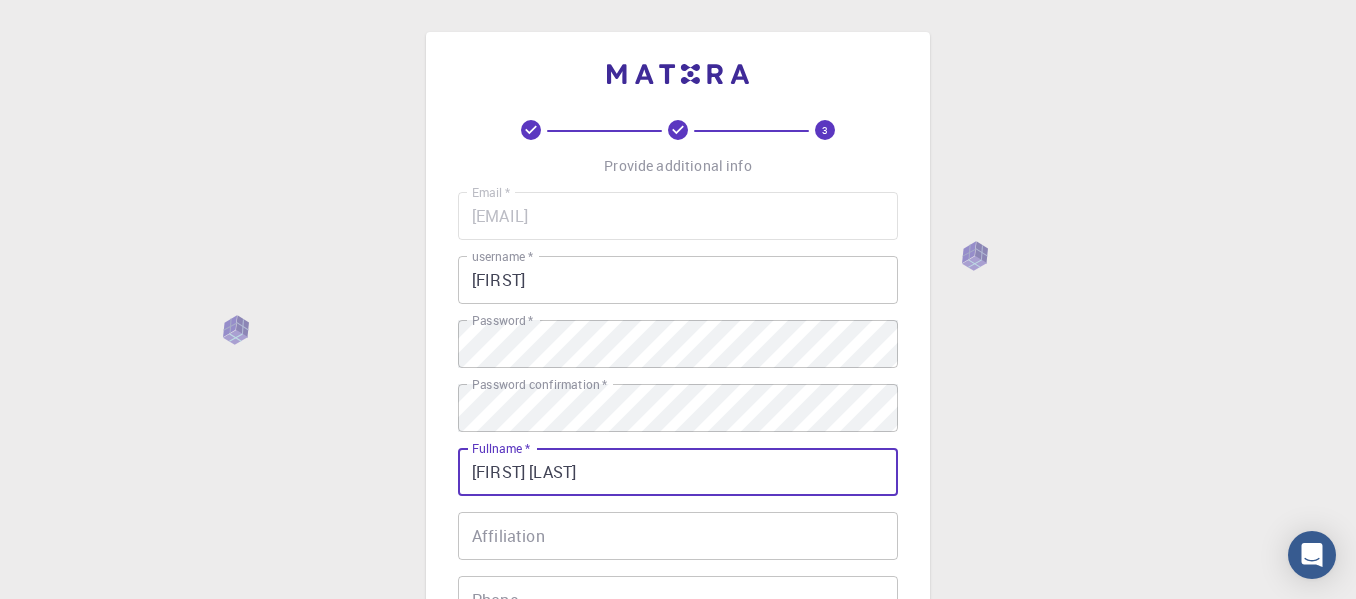 type on "[FIRST] [LAST]" 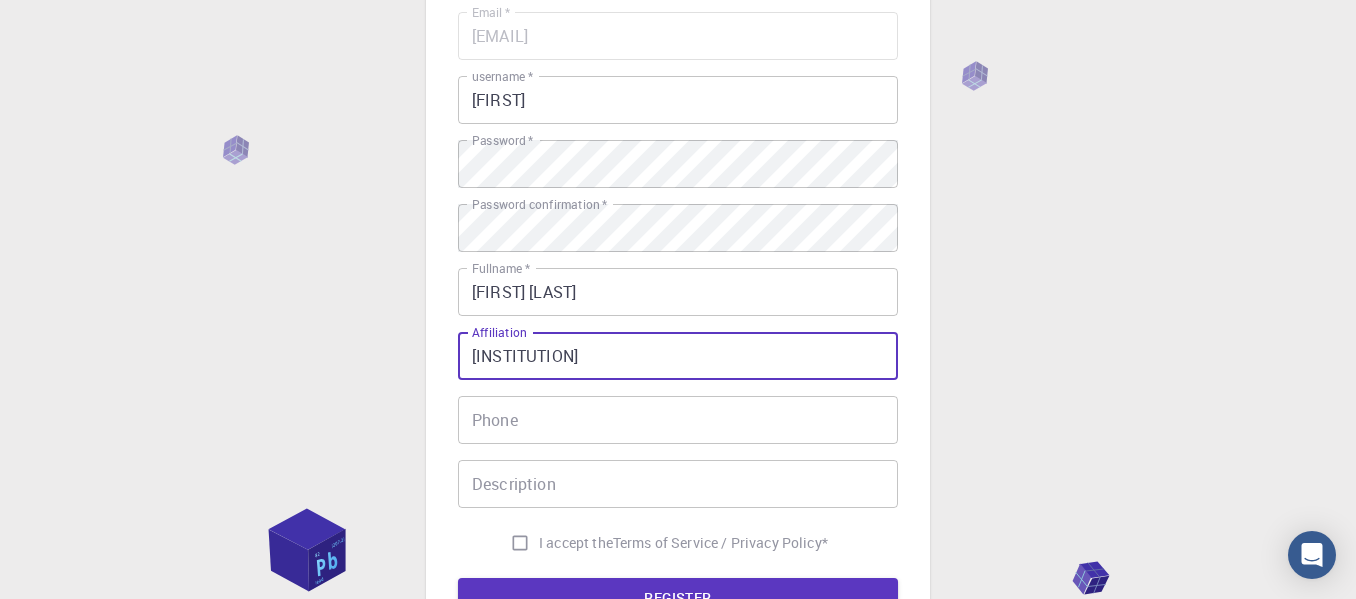 scroll, scrollTop: 200, scrollLeft: 0, axis: vertical 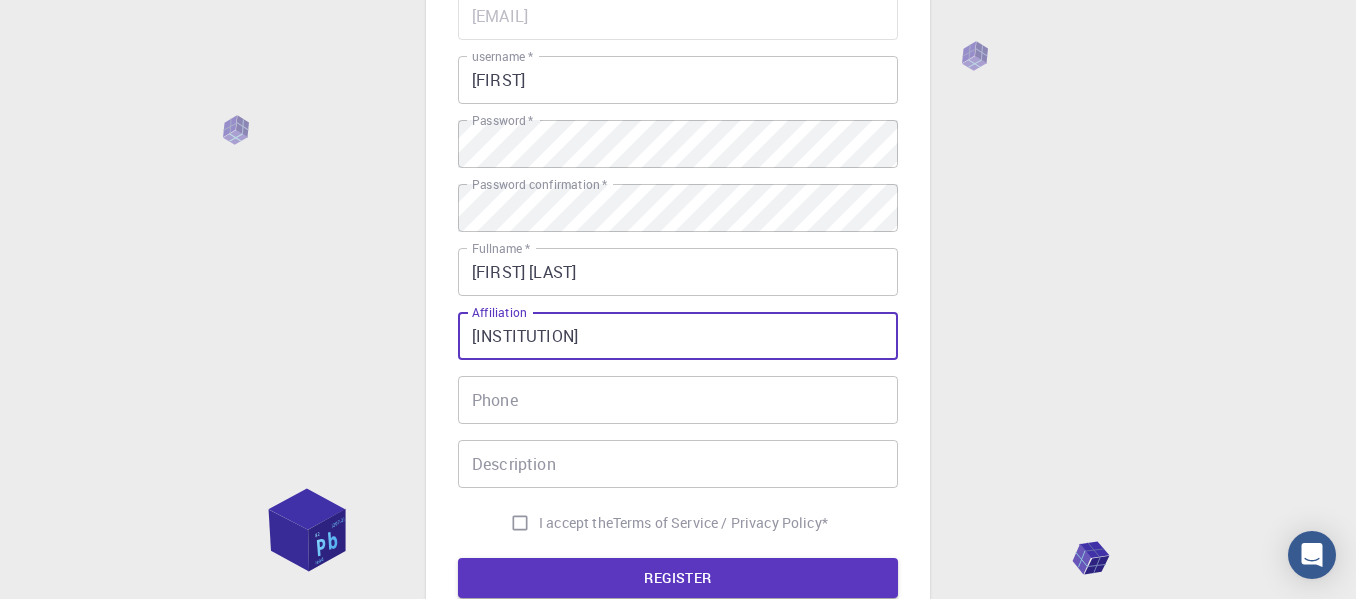 type on "Guru Nanak College" 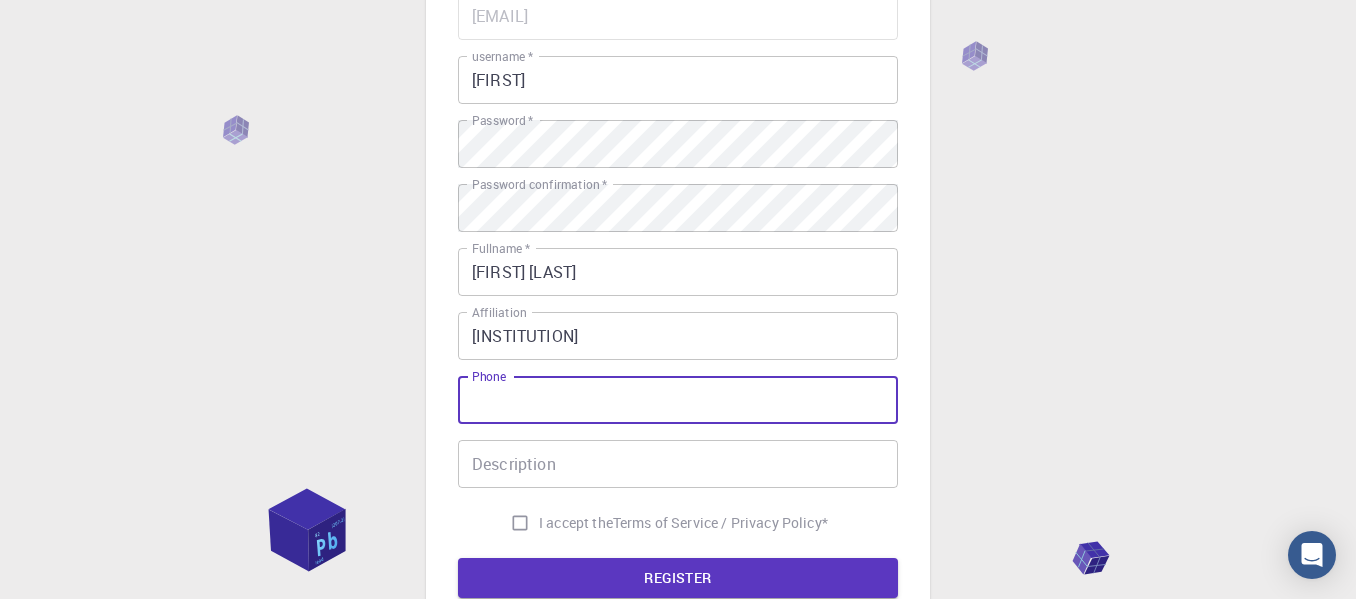 click on "Phone" at bounding box center (678, 400) 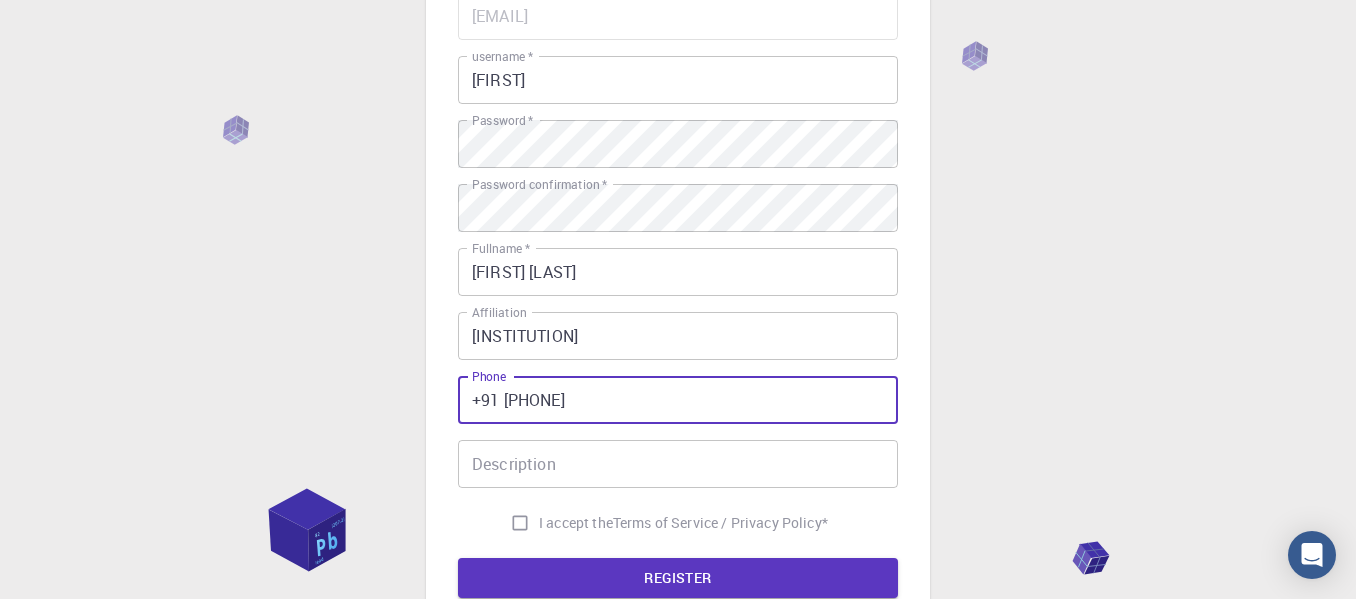 type on "91 9840630763" 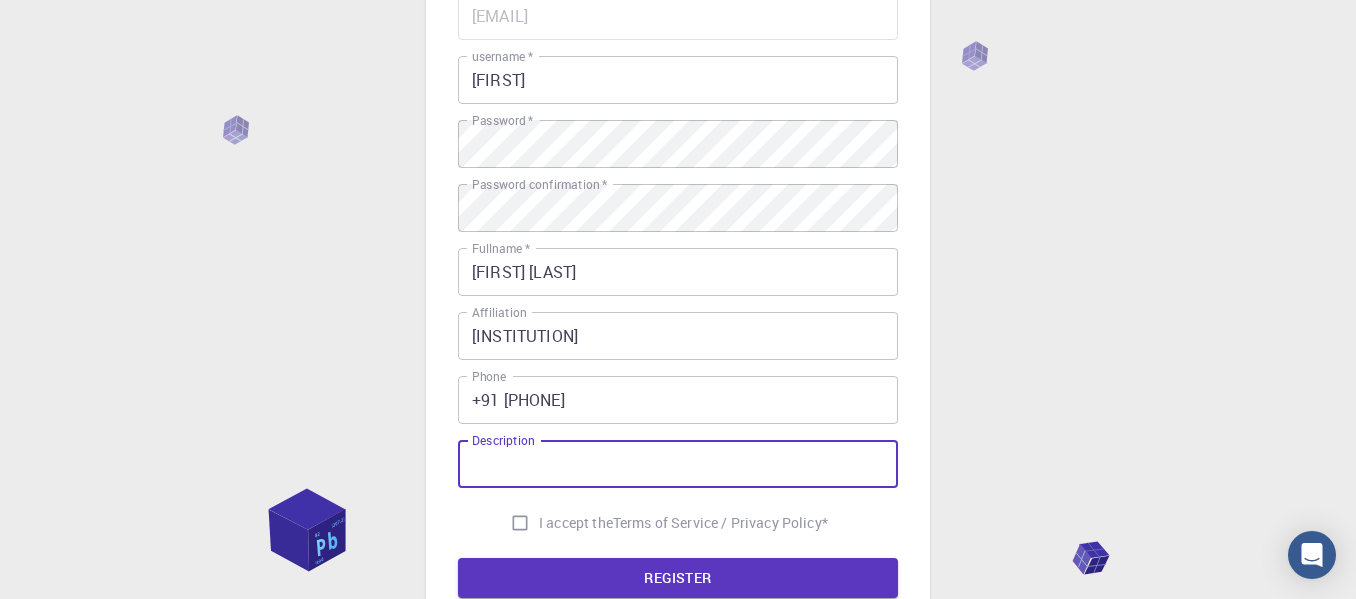 click on "Description" at bounding box center (678, 464) 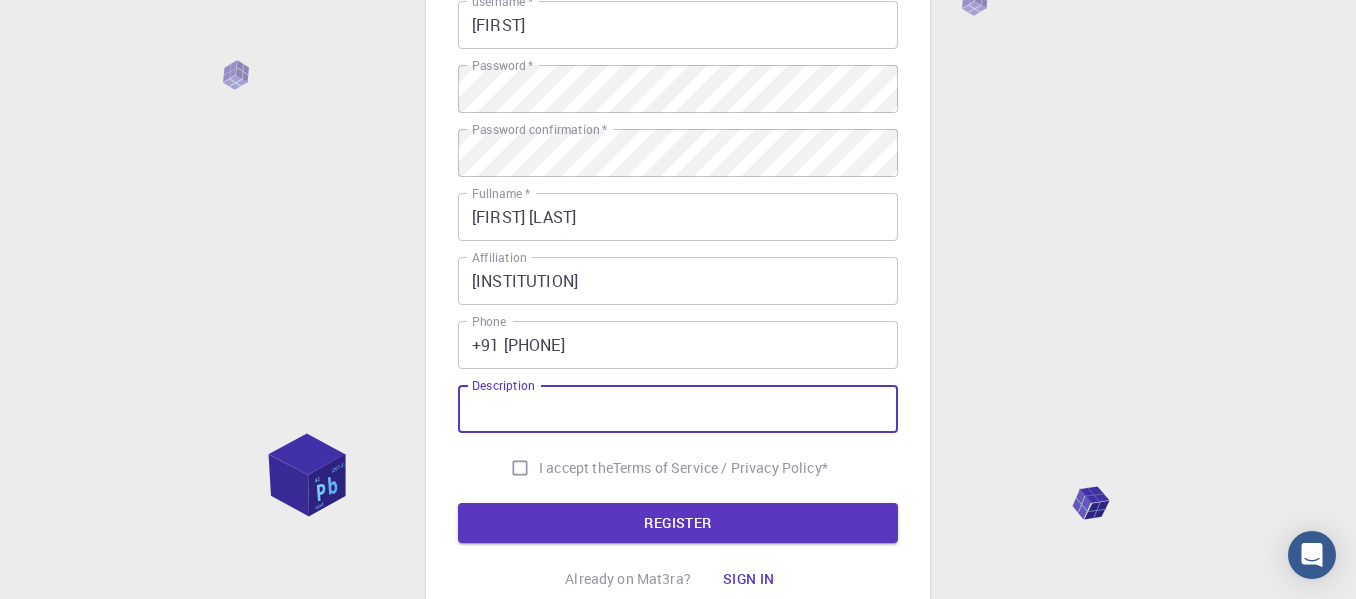 scroll, scrollTop: 400, scrollLeft: 0, axis: vertical 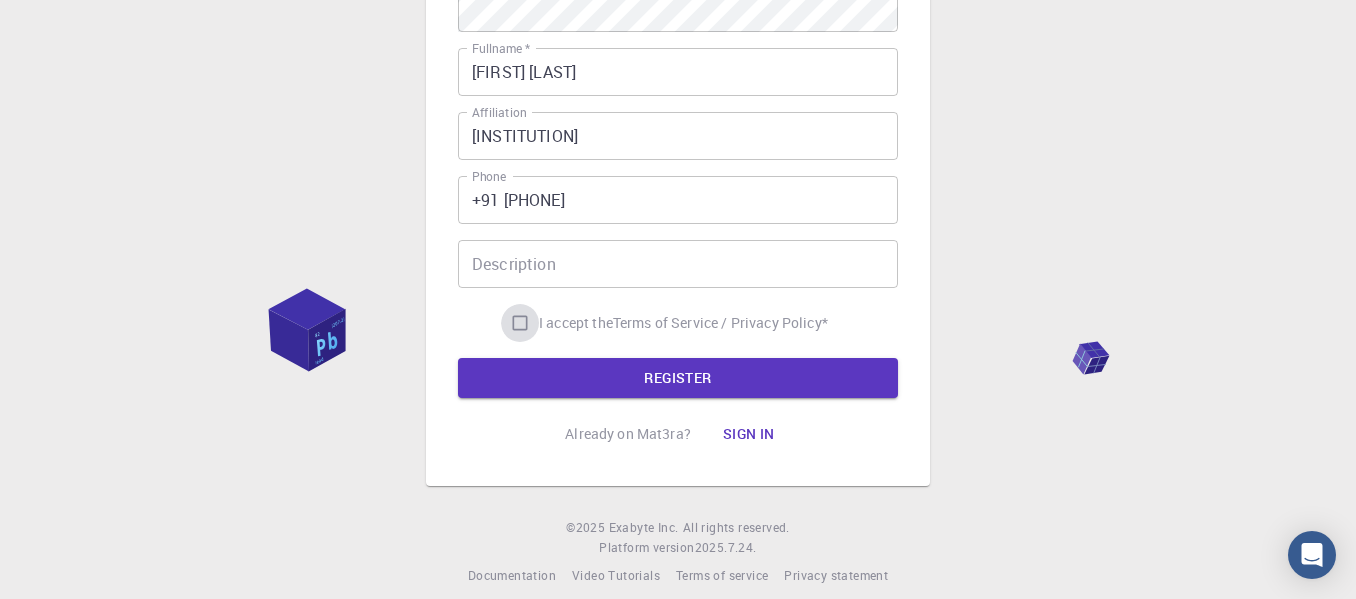 click on "I accept the  Terms of Service / Privacy Policy  *" at bounding box center [520, 323] 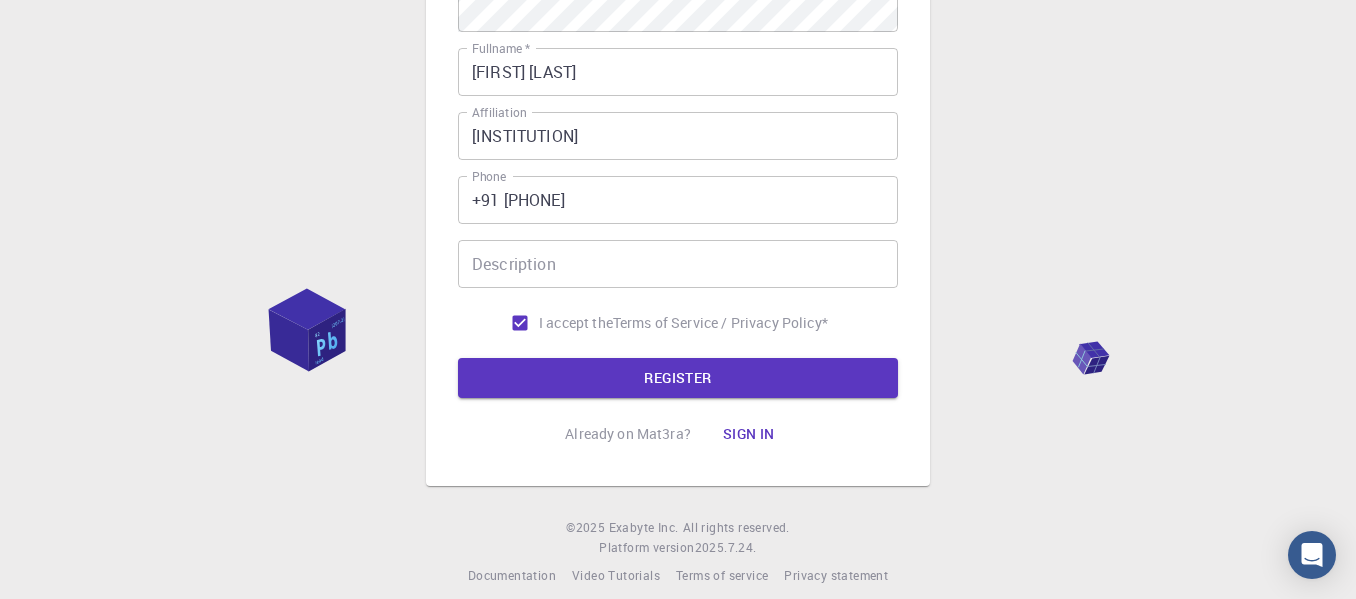 click on "Description" at bounding box center (678, 264) 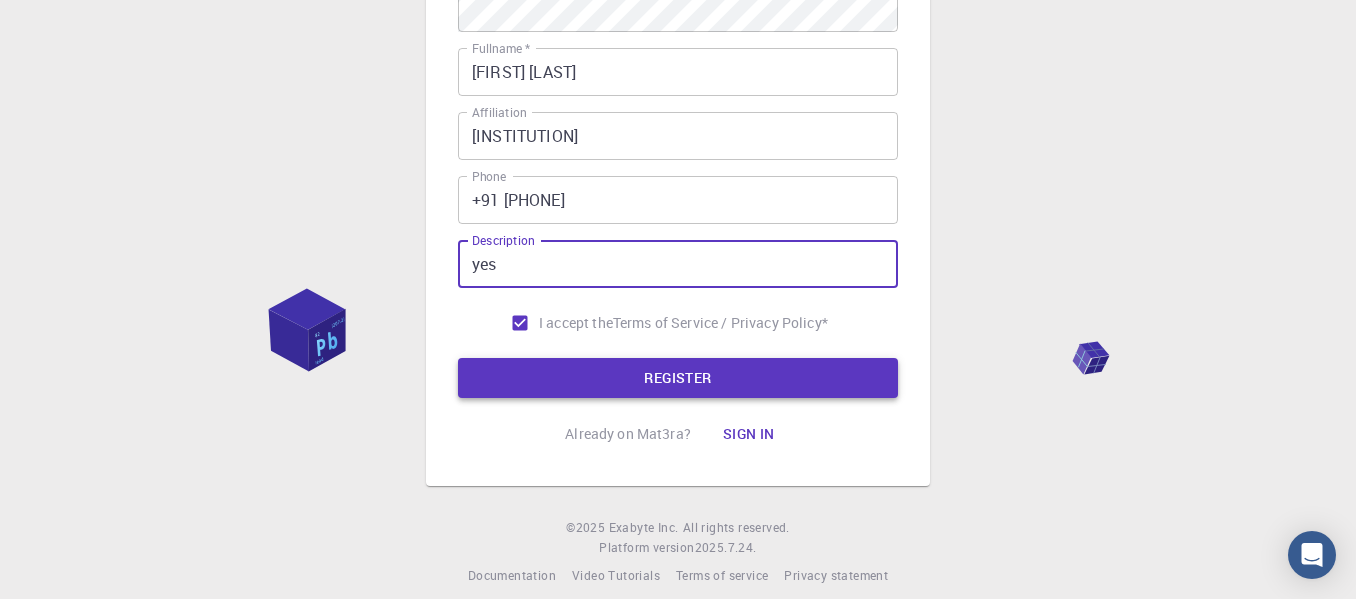 type on "yes" 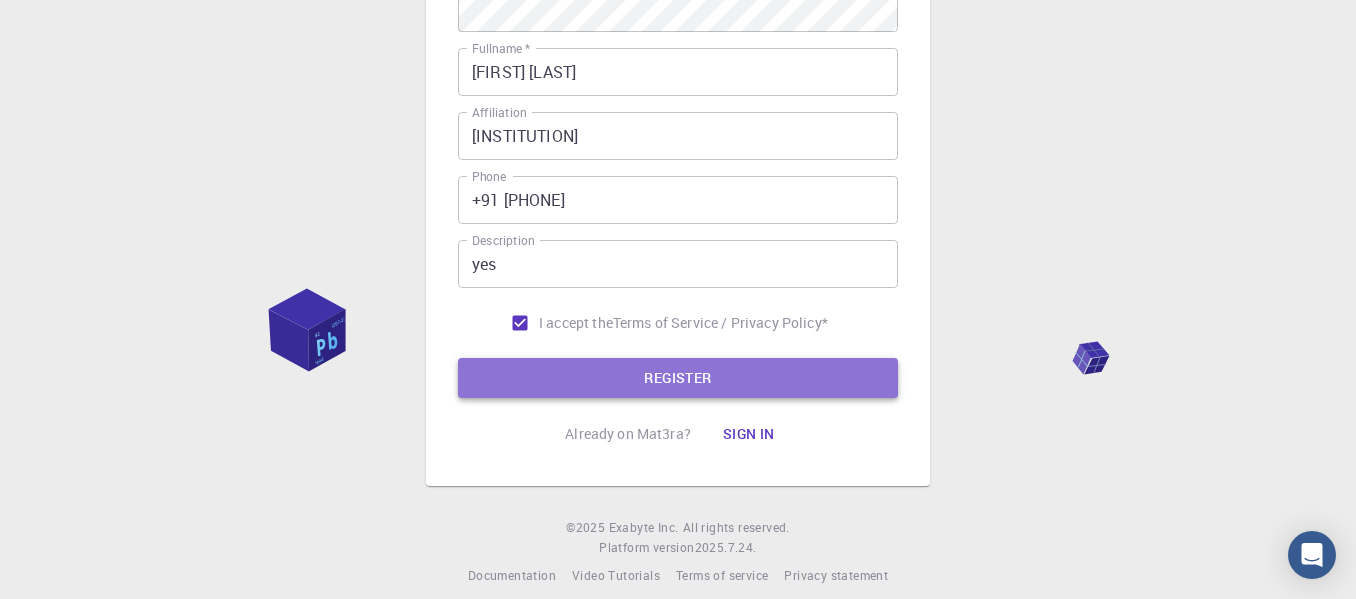 click on "REGISTER" at bounding box center (678, 378) 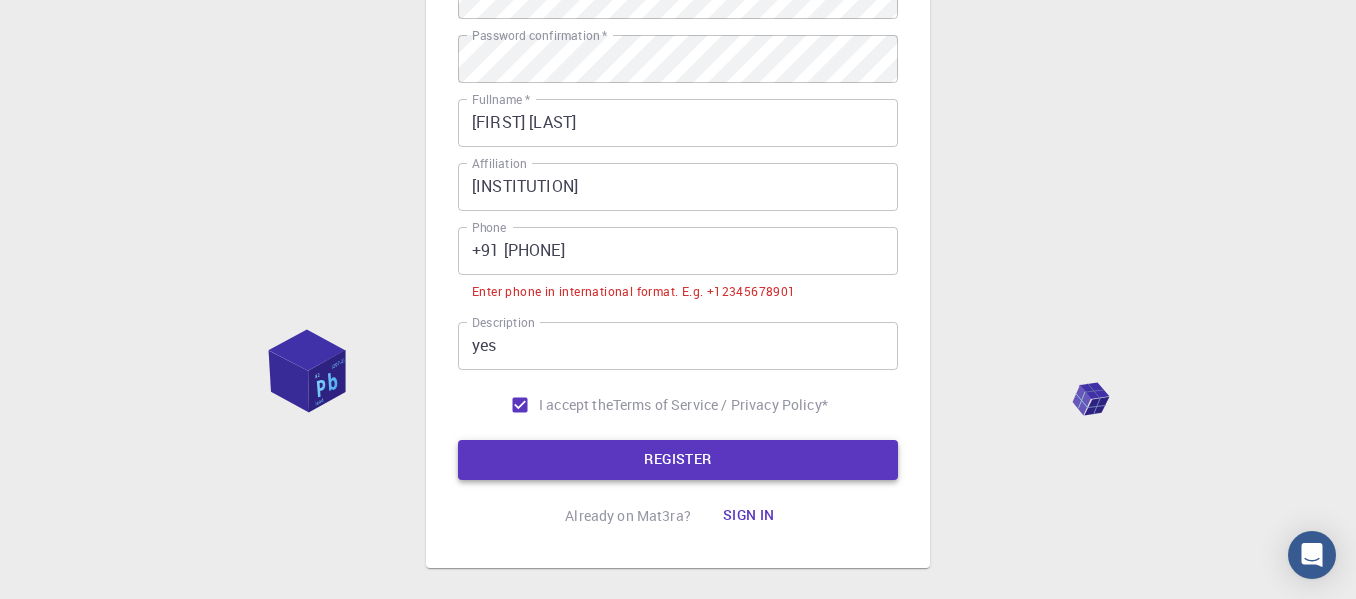 scroll, scrollTop: 450, scrollLeft: 0, axis: vertical 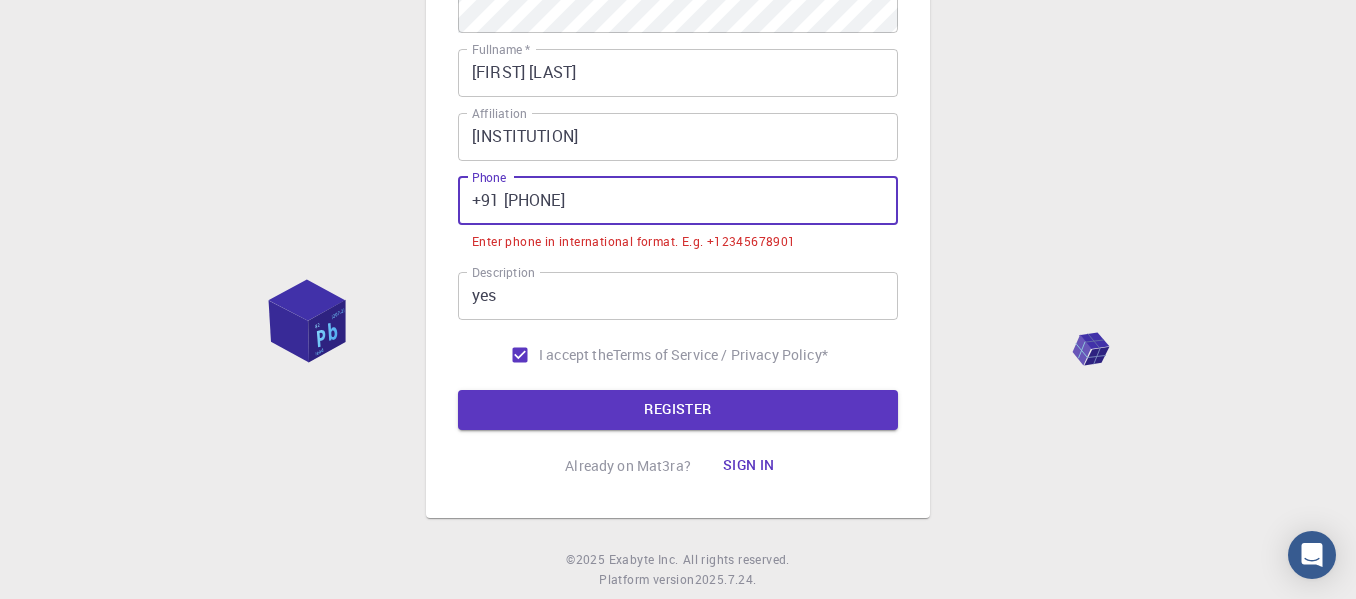 click on "91 9840630763" at bounding box center [678, 201] 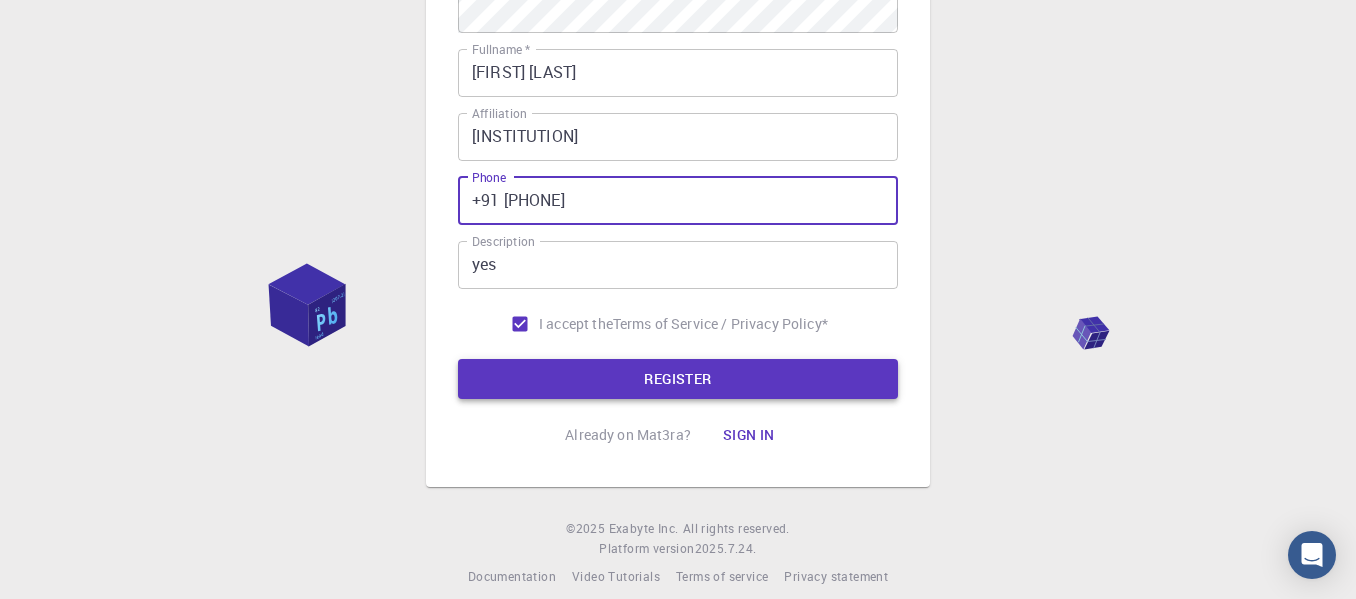 click on "REGISTER" at bounding box center (678, 379) 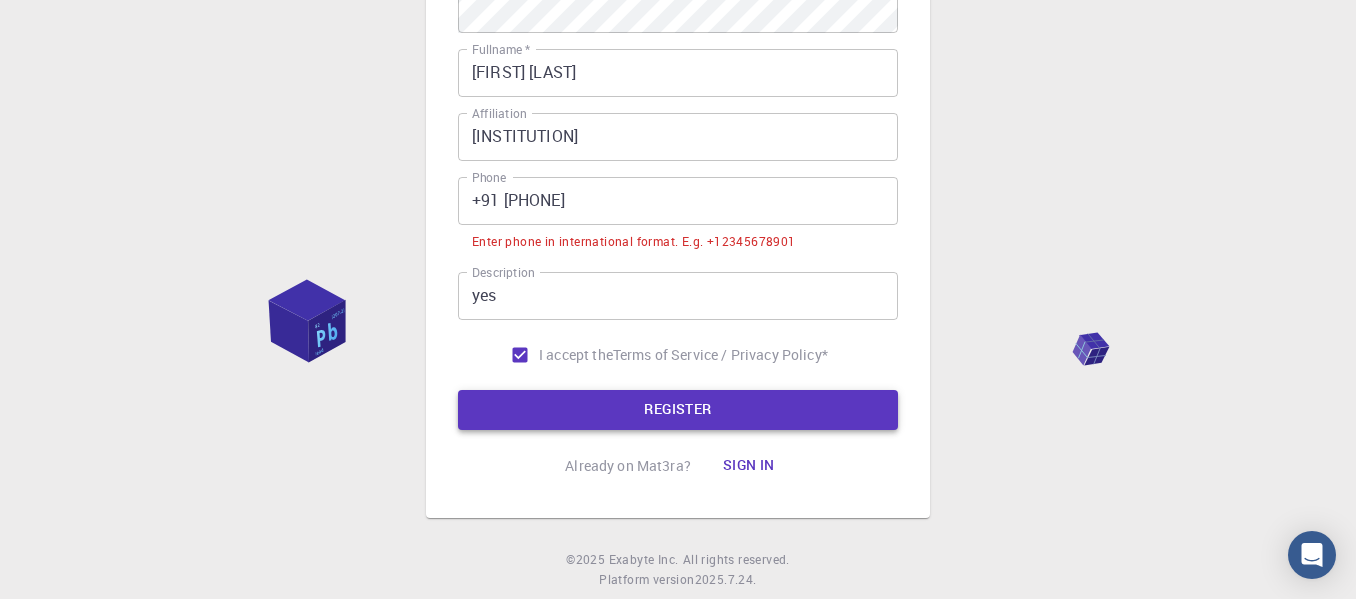 click on "REGISTER" at bounding box center (678, 410) 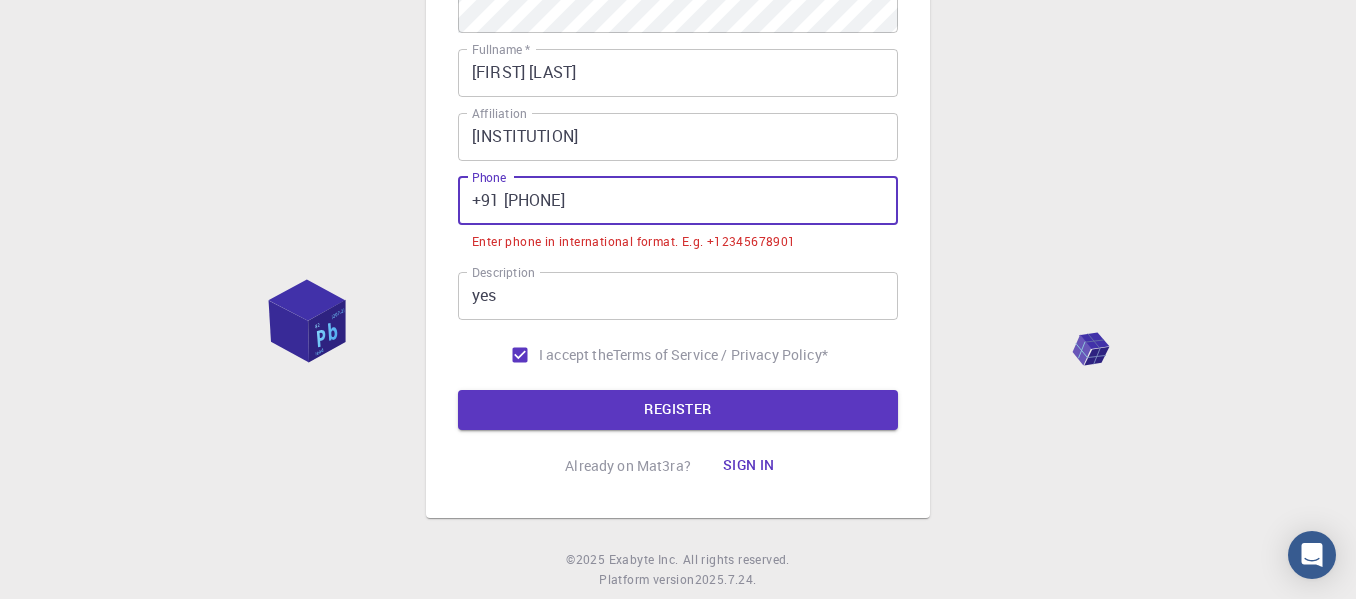 click on "919840630763" at bounding box center [678, 201] 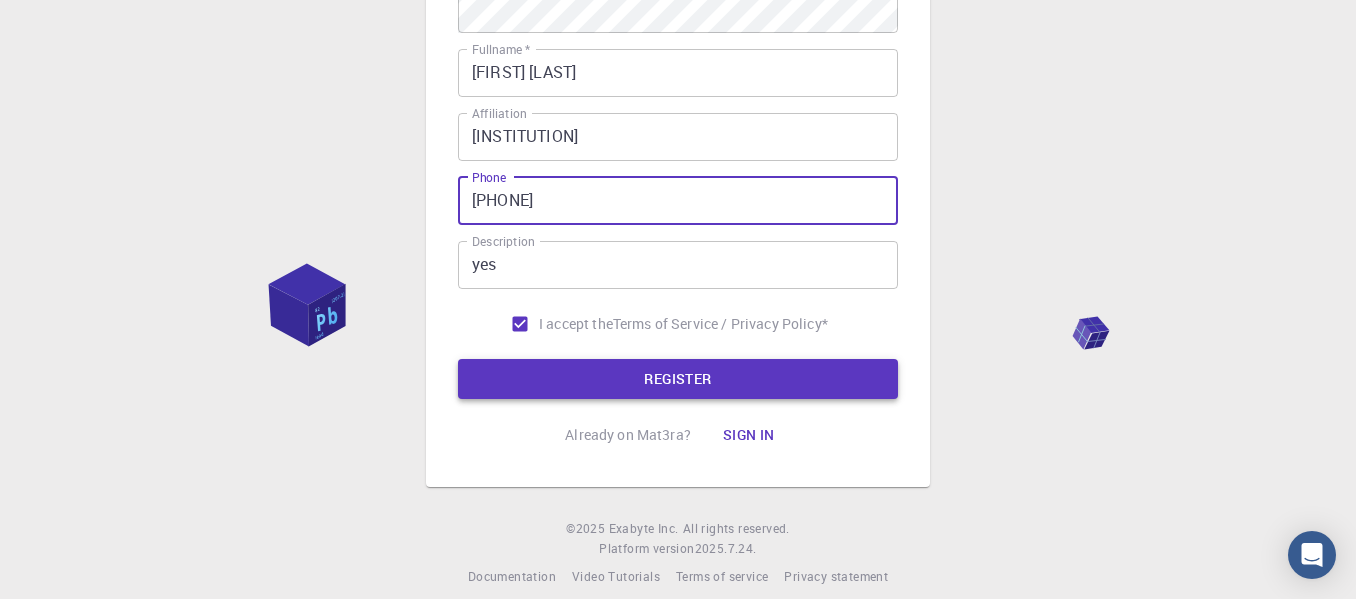 click on "REGISTER" at bounding box center (678, 379) 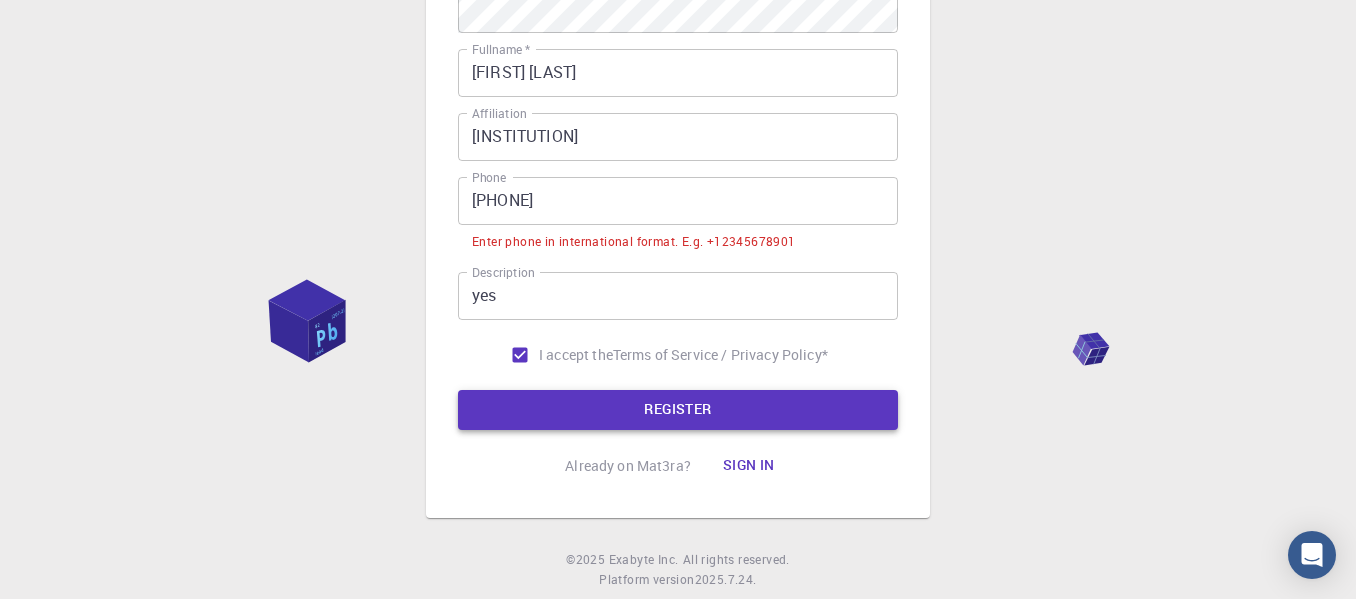 click on "REGISTER" at bounding box center (678, 410) 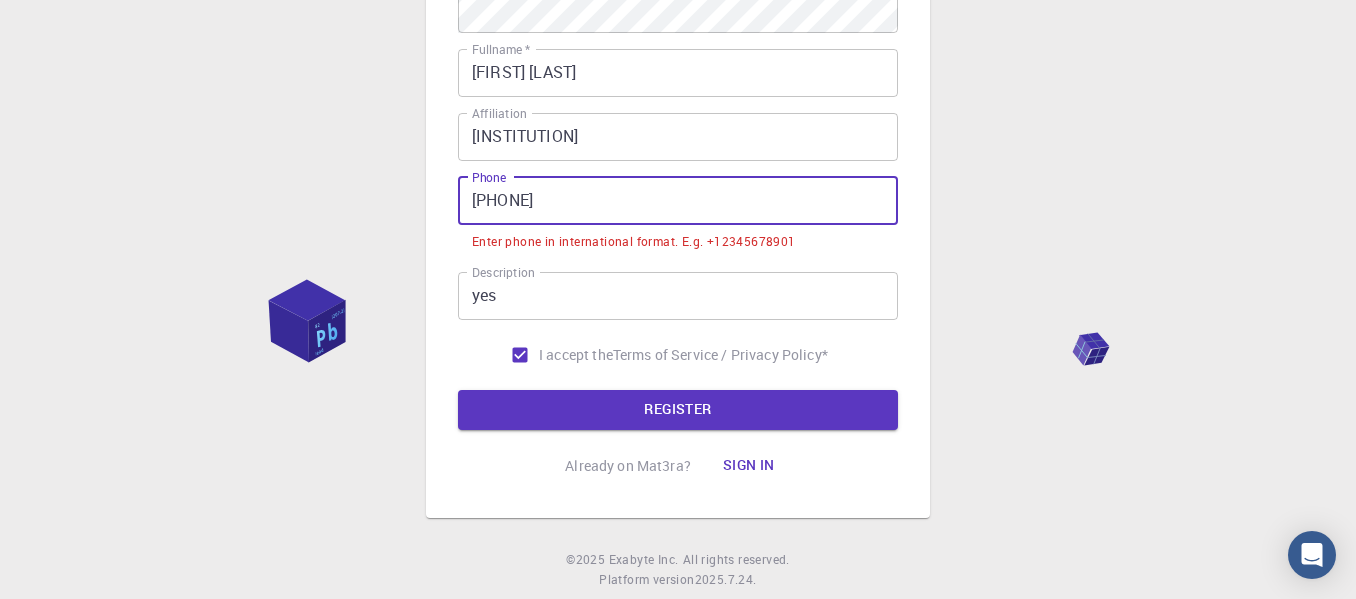 click on "9840630763" at bounding box center [678, 201] 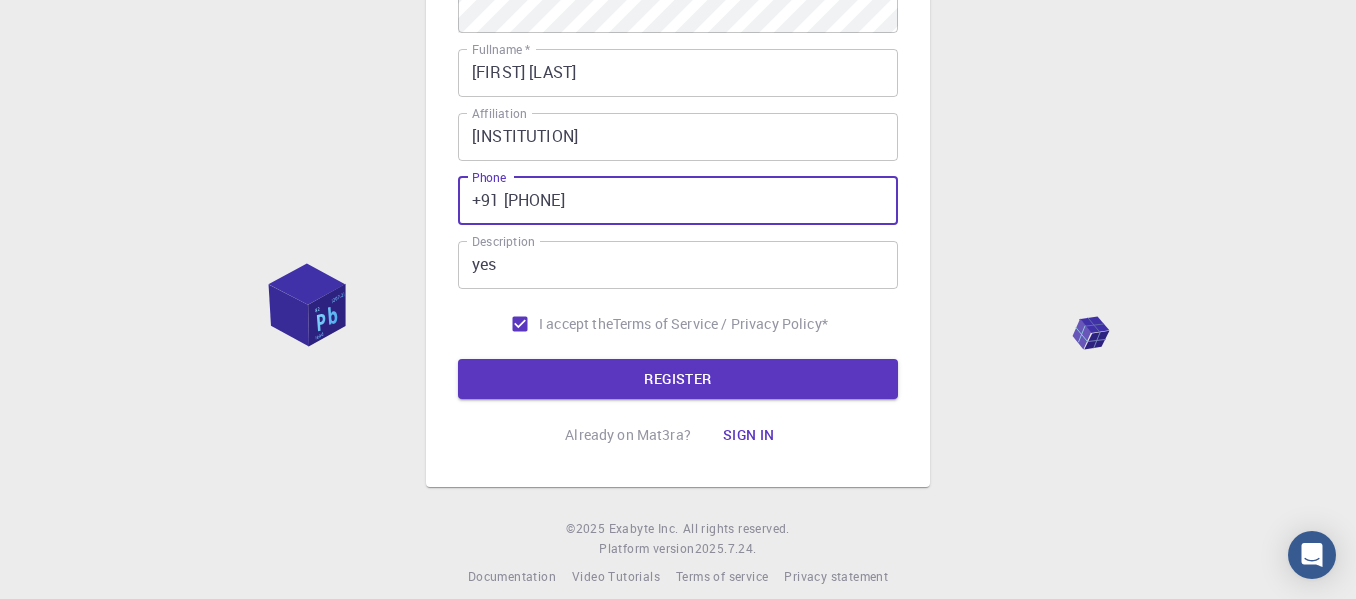 type on "+919840630763" 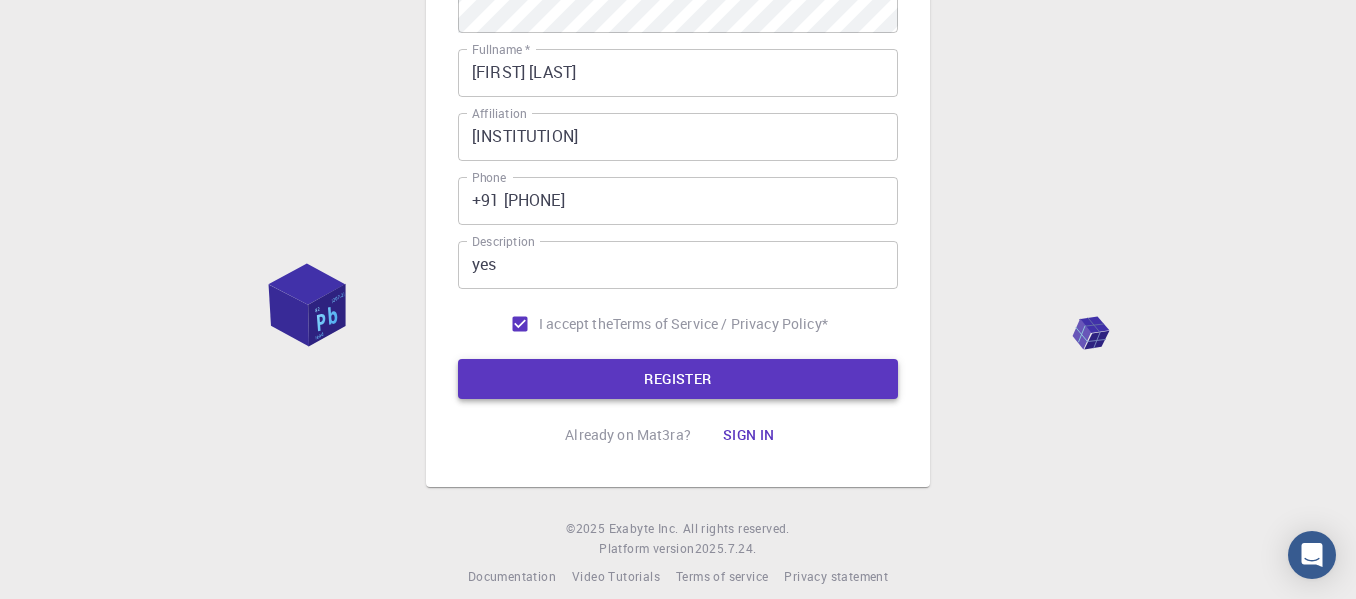 click on "REGISTER" at bounding box center (678, 379) 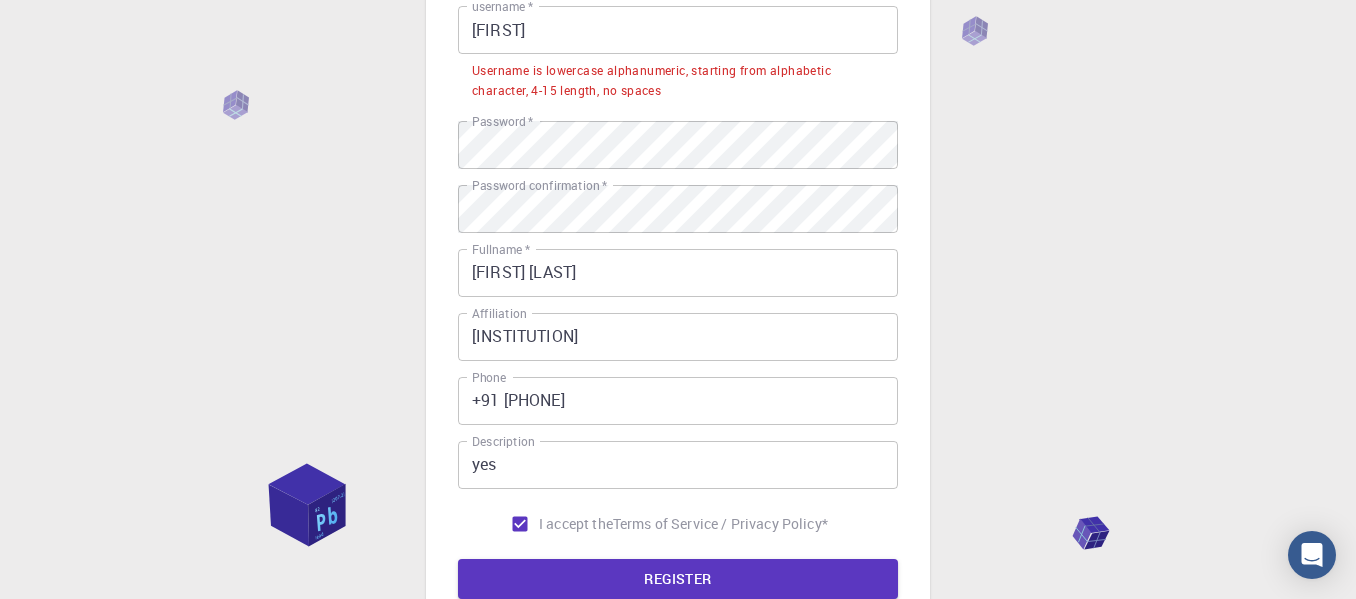 scroll, scrollTop: 150, scrollLeft: 0, axis: vertical 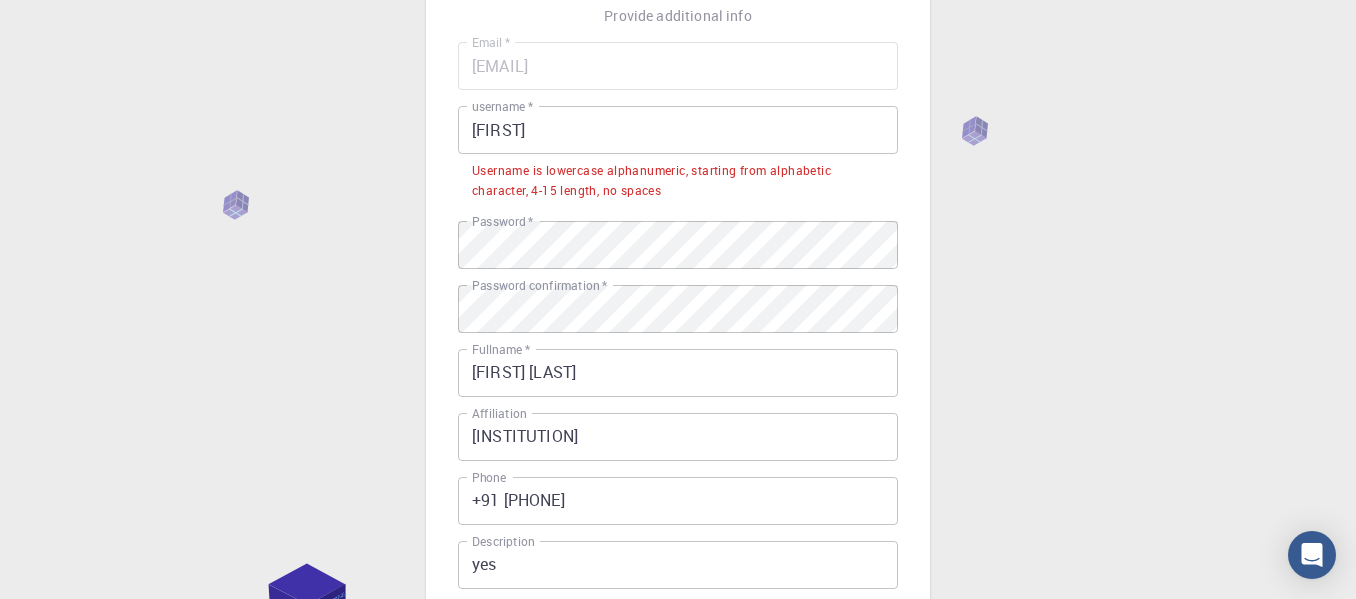 click on "GayathiriE" at bounding box center [678, 130] 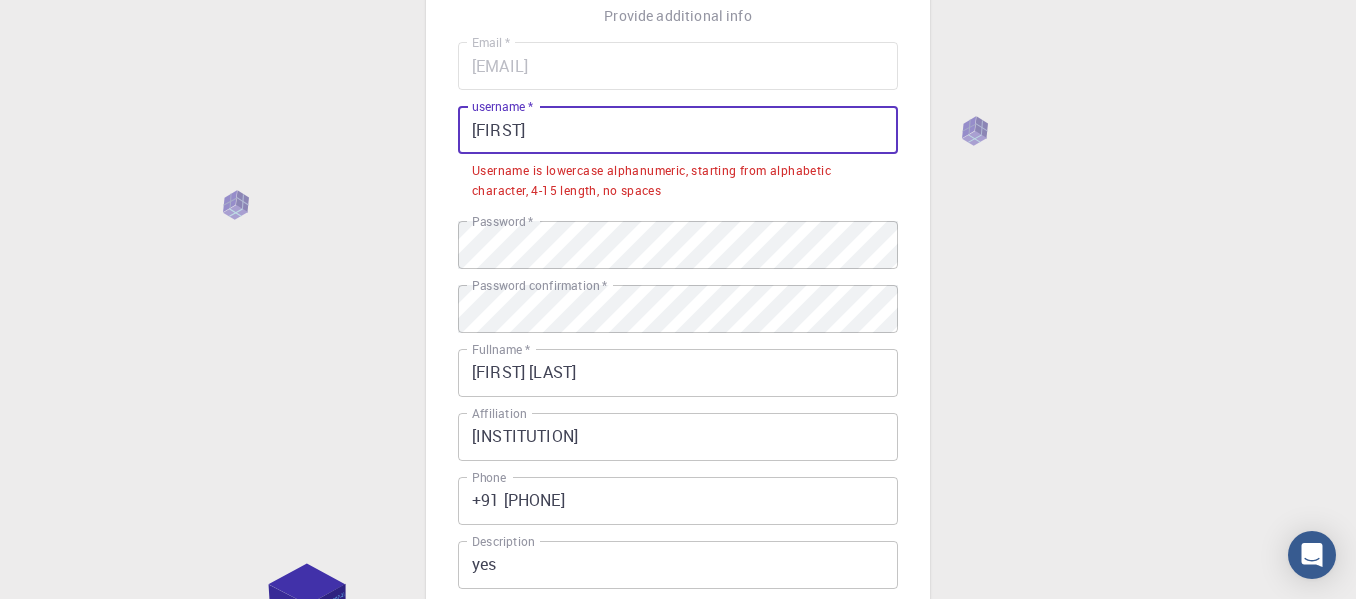 click on "GayathiriE" at bounding box center [678, 130] 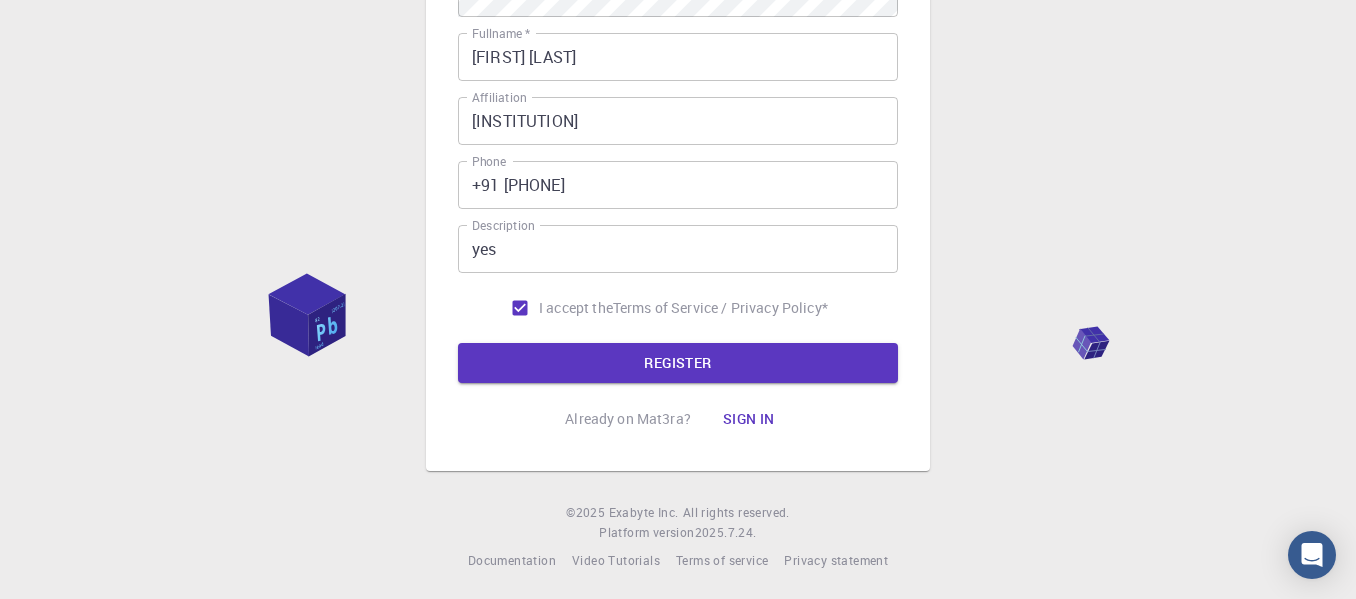 scroll, scrollTop: 419, scrollLeft: 0, axis: vertical 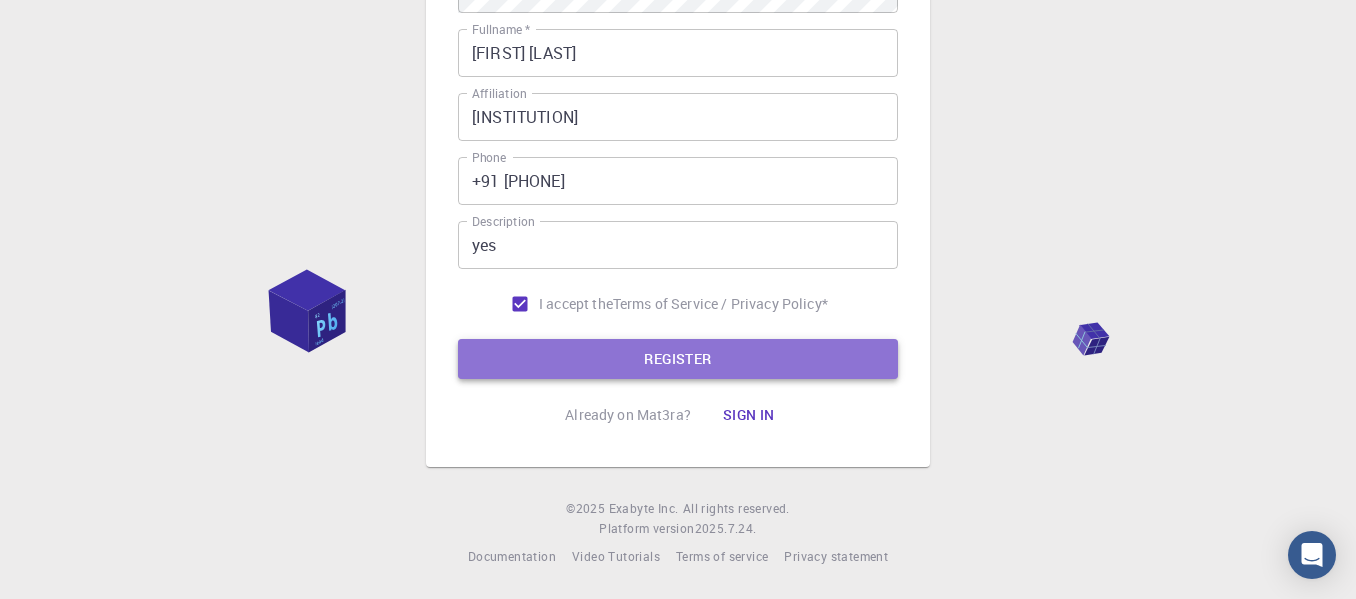 click on "REGISTER" at bounding box center (678, 359) 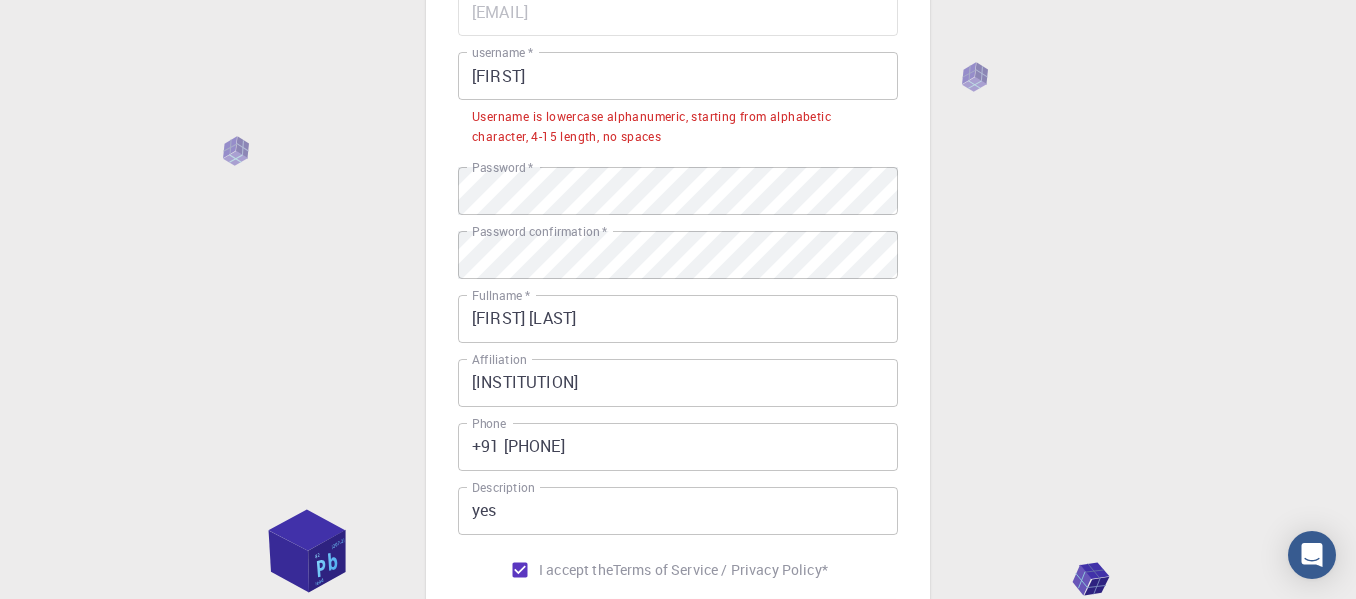 scroll, scrollTop: 169, scrollLeft: 0, axis: vertical 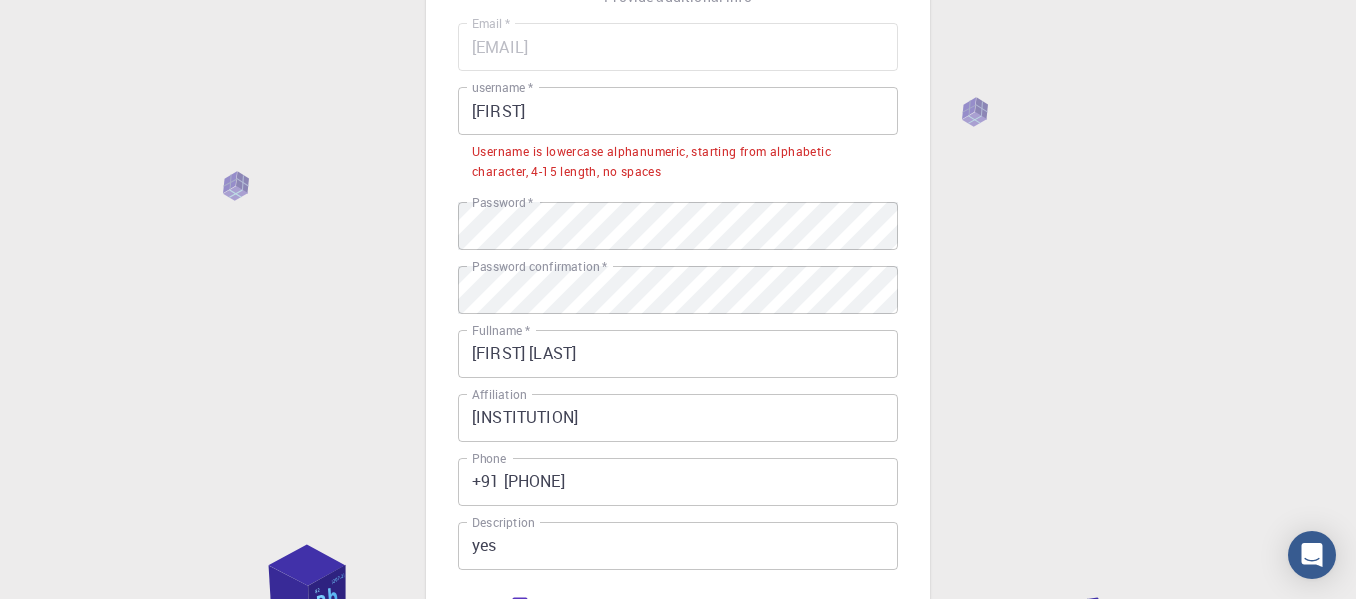 click on "gayathiriE" at bounding box center [678, 111] 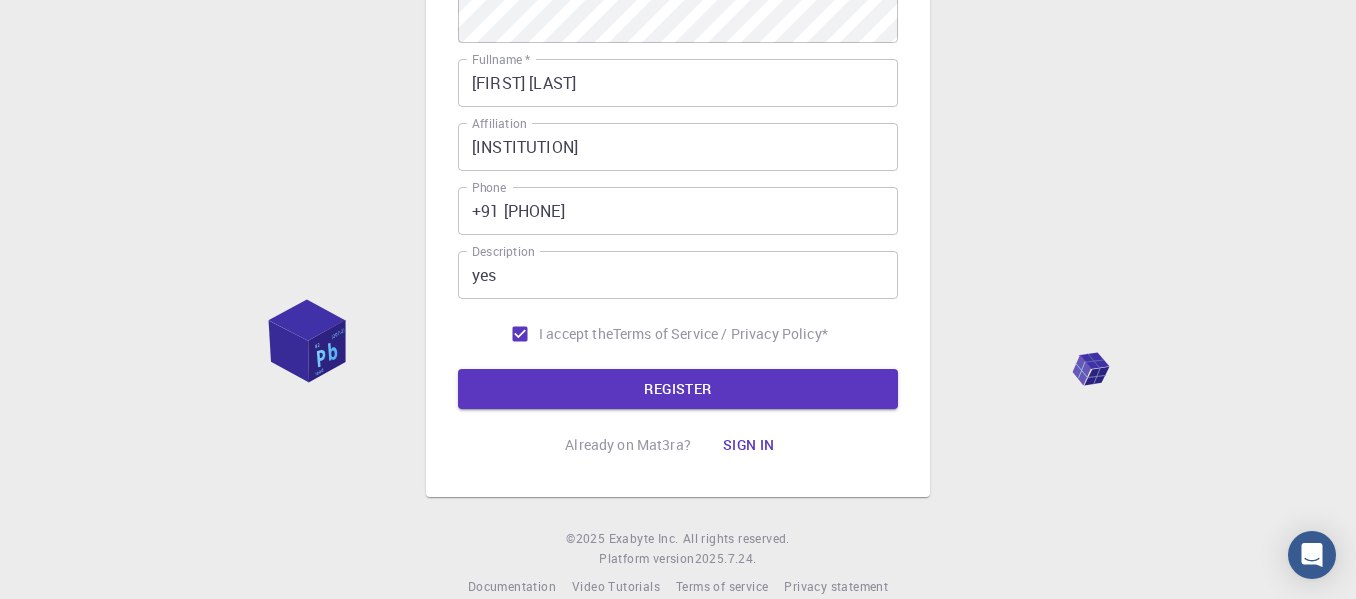 scroll, scrollTop: 419, scrollLeft: 0, axis: vertical 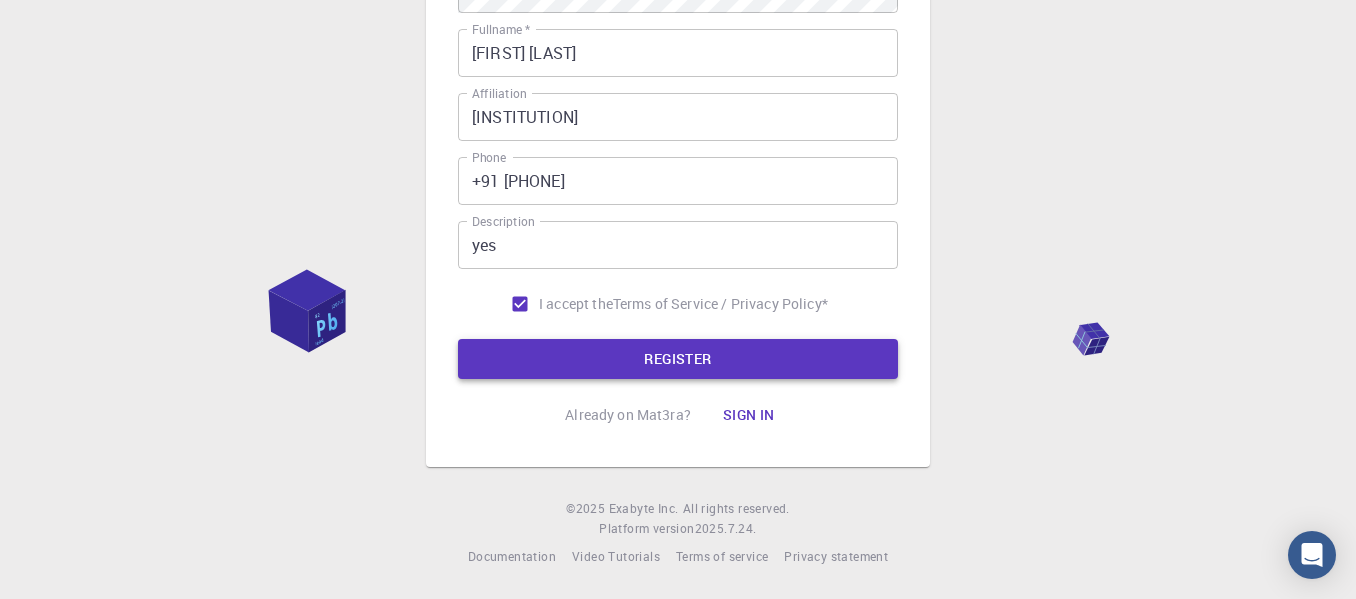 type on "[NAME]" 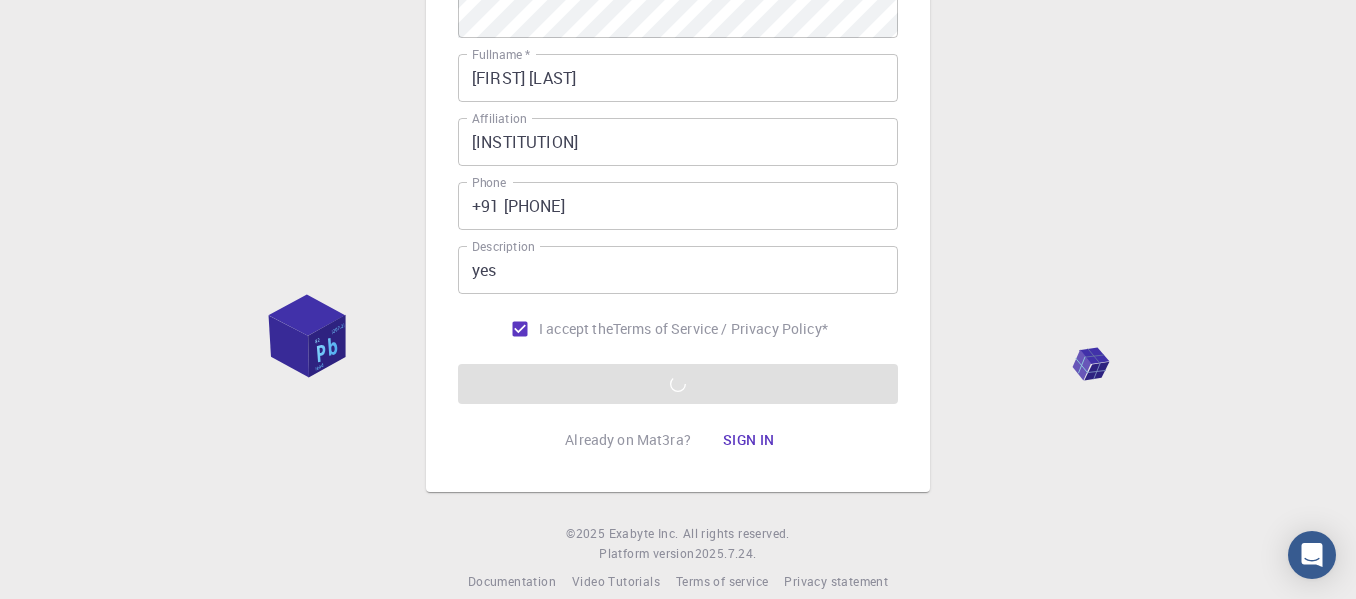 scroll, scrollTop: 400, scrollLeft: 0, axis: vertical 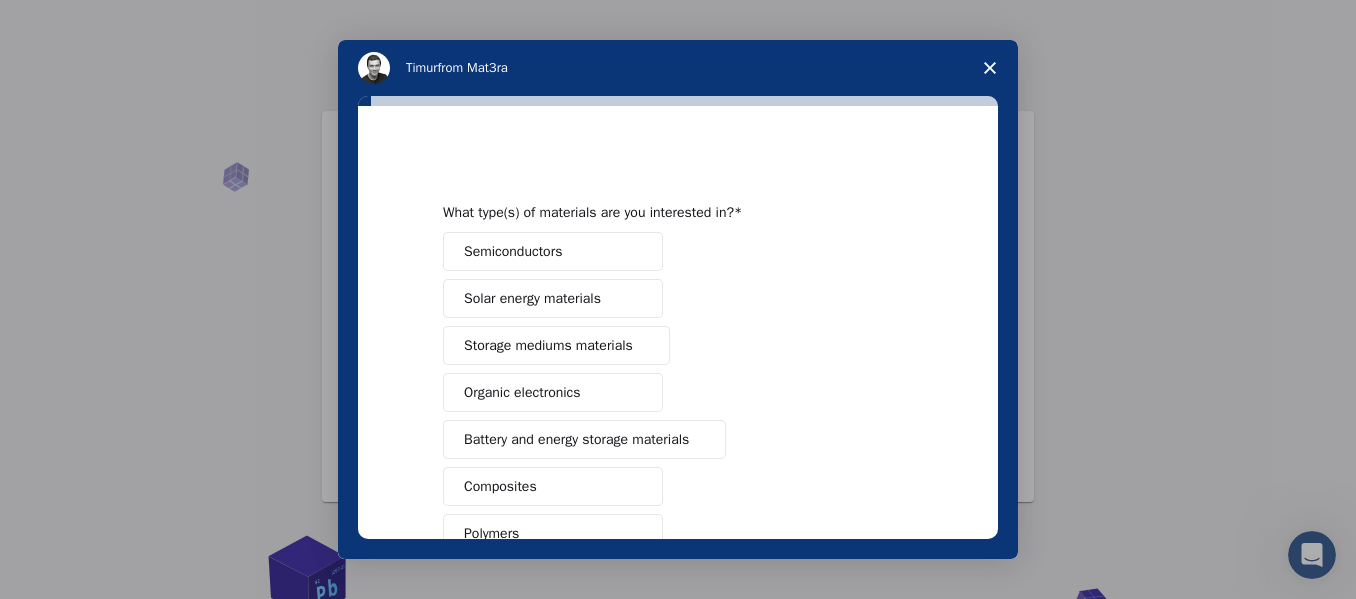 click on "Semiconductors Solar energy materials Storage mediums materials Organic electronics Battery and energy storage materials Composites Polymers Metals & Alloys Chemicals & Solvents Catalysis and reactivity Glasses Other (Please specify)" at bounding box center [678, 510] 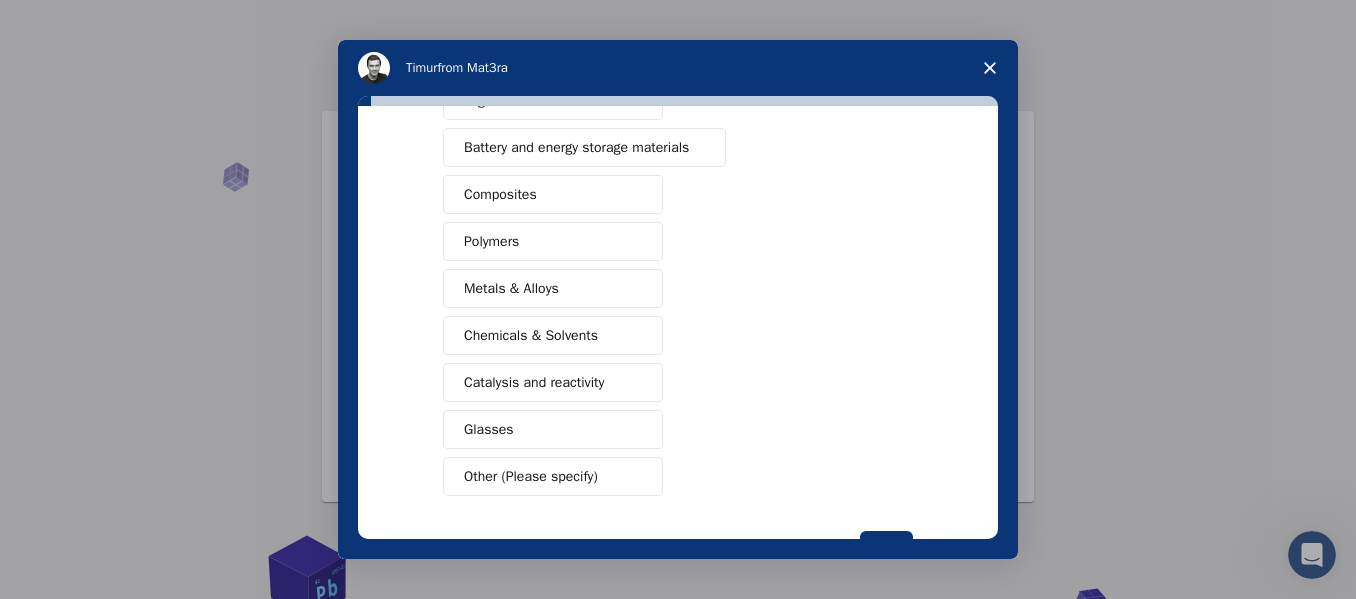 scroll, scrollTop: 300, scrollLeft: 0, axis: vertical 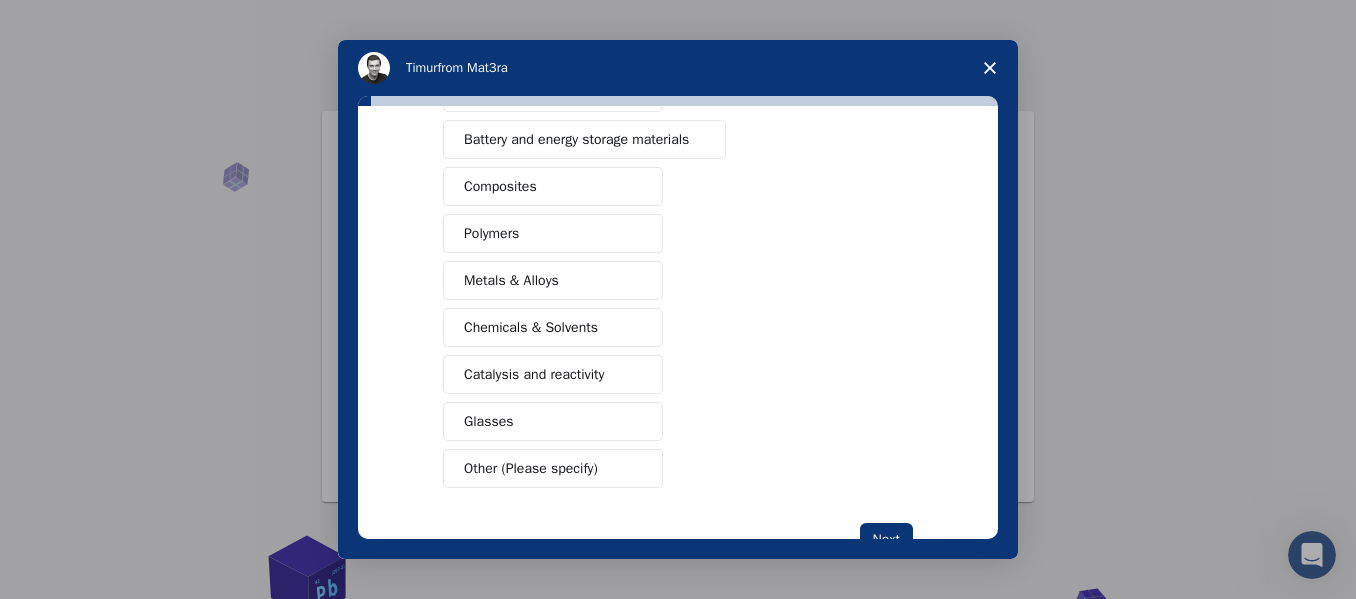click on "Chemicals & Solvents" at bounding box center (553, 327) 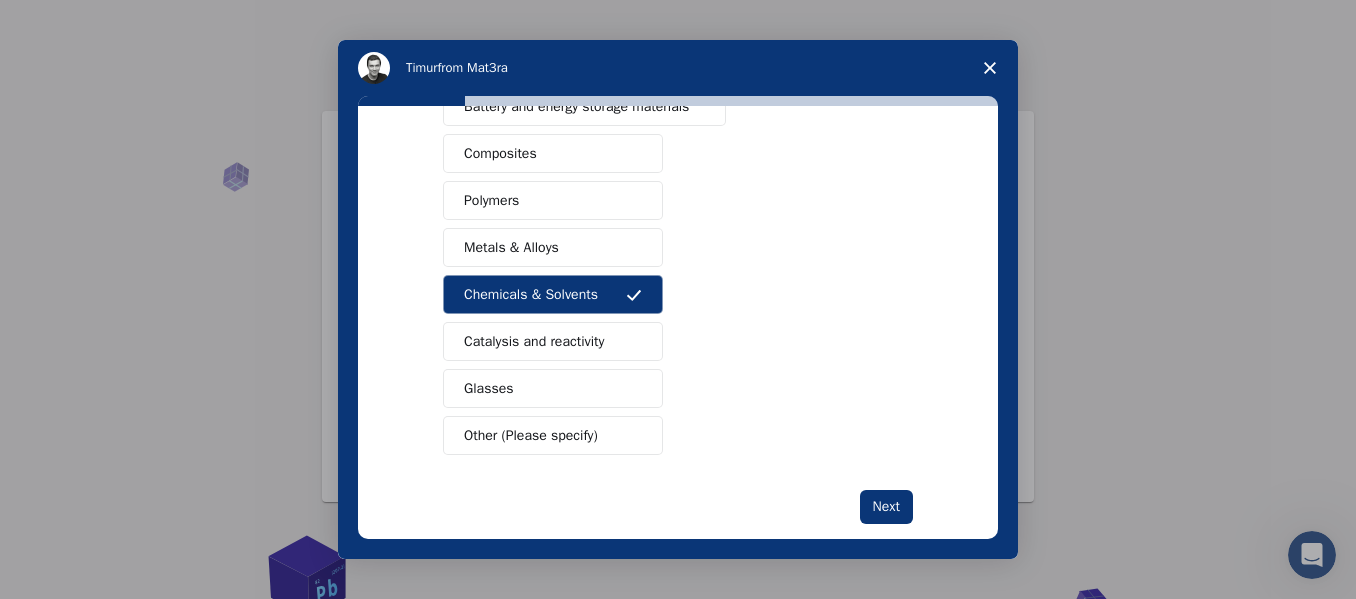 scroll, scrollTop: 366, scrollLeft: 0, axis: vertical 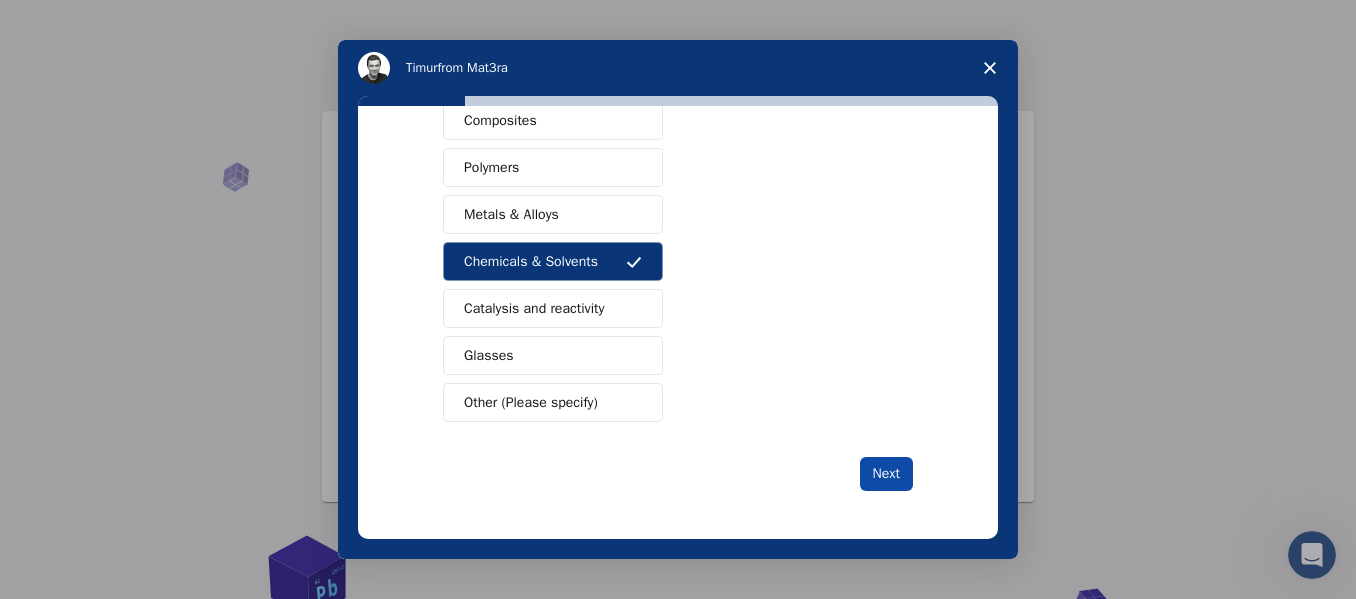 click on "Next" at bounding box center (886, 474) 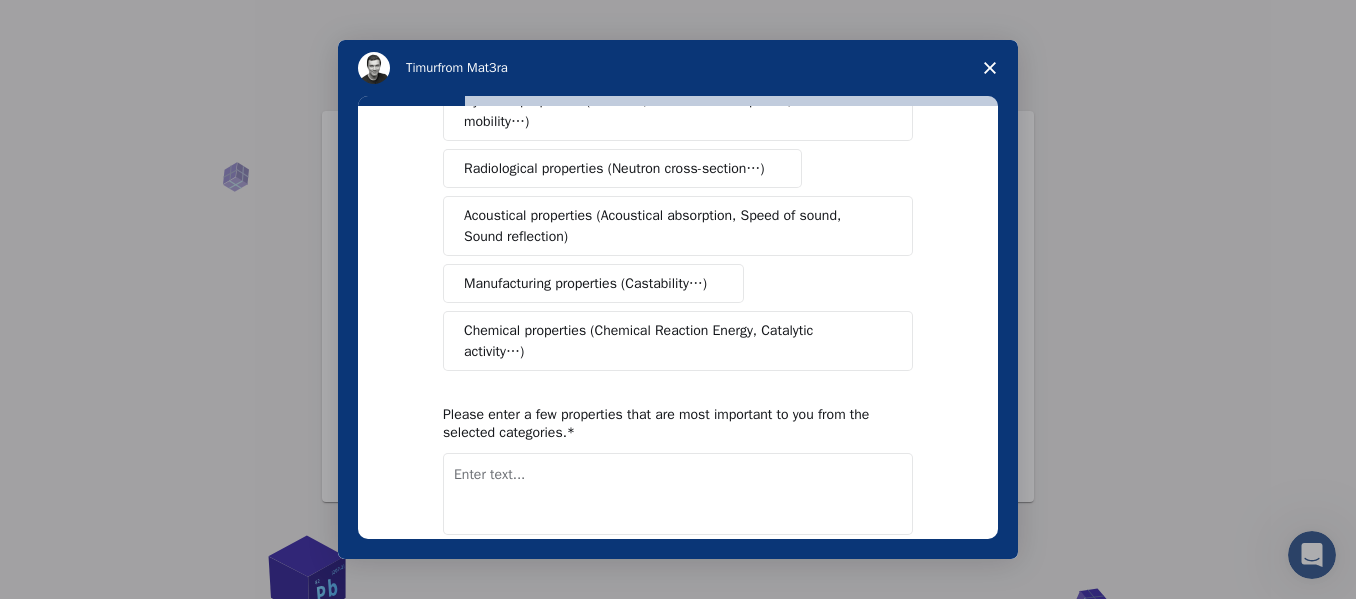 scroll, scrollTop: 470, scrollLeft: 0, axis: vertical 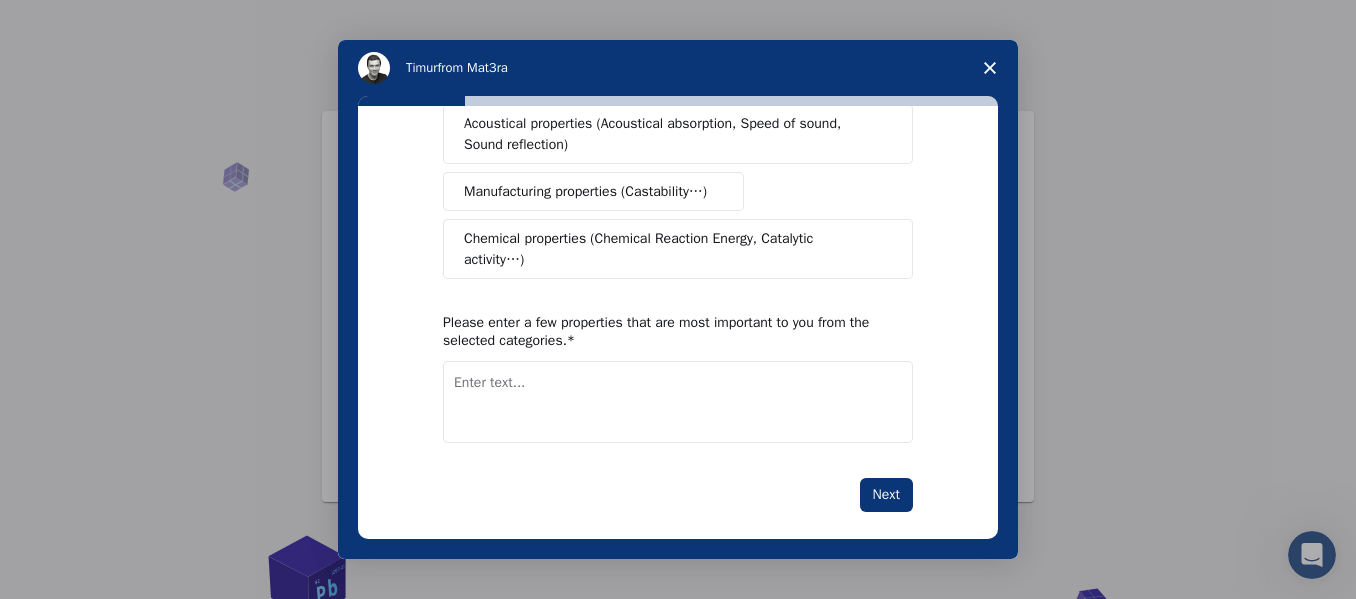 click on "Chemical properties (Chemical Reaction Energy, Catalytic activity…)" at bounding box center [670, 249] 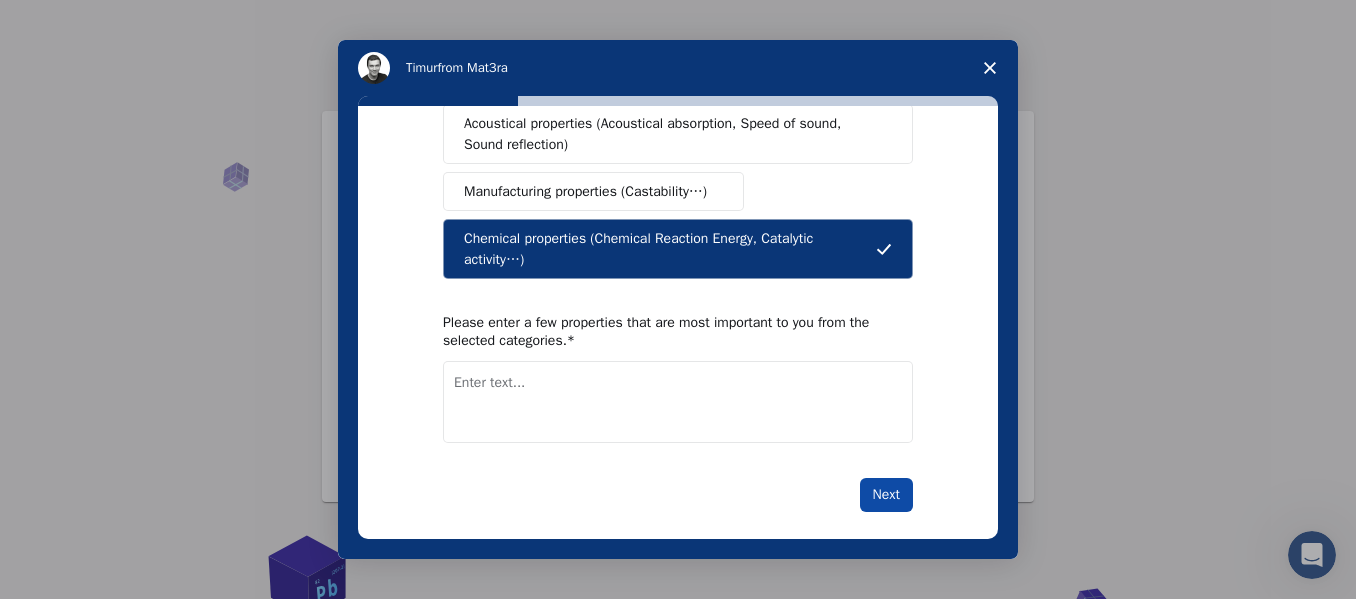click on "Next" at bounding box center [886, 495] 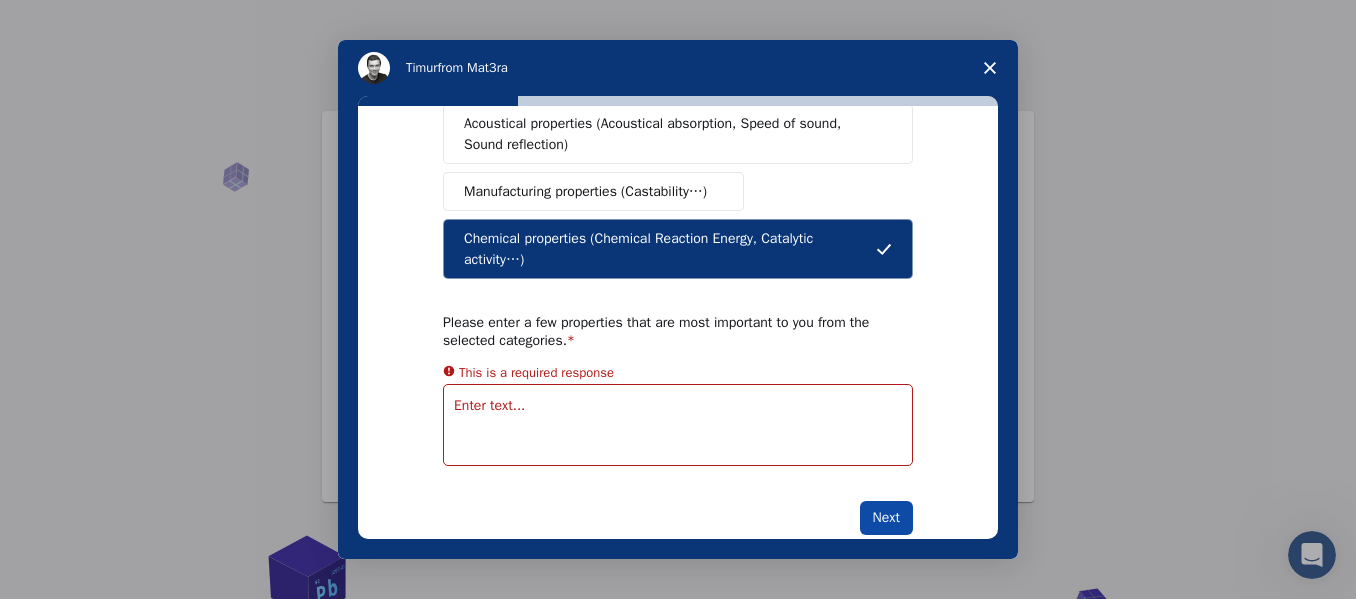 click on "Next" at bounding box center [886, 518] 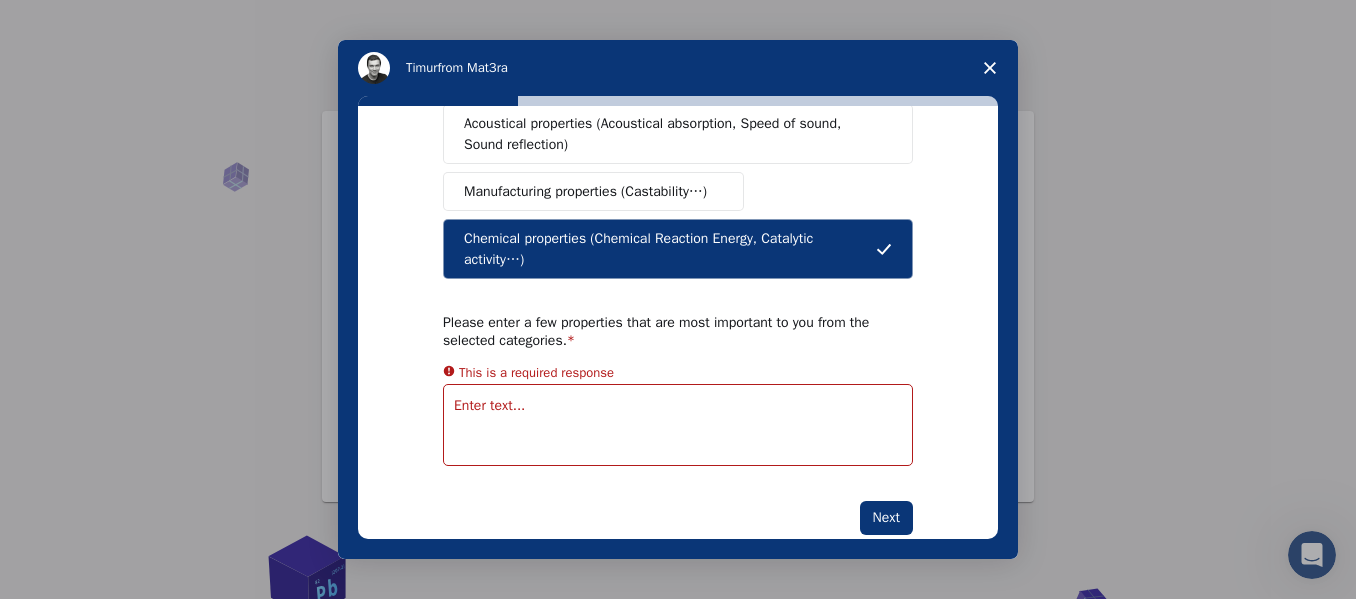 click on "This is a required response" at bounding box center (536, 372) 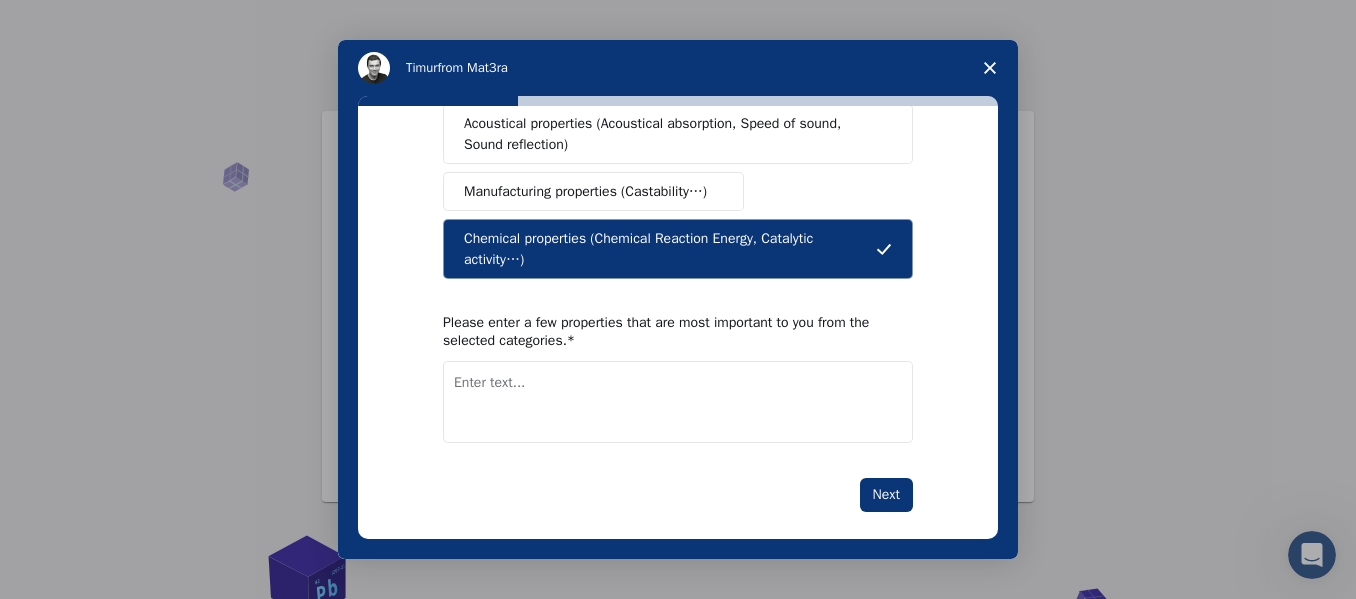 click at bounding box center (678, 402) 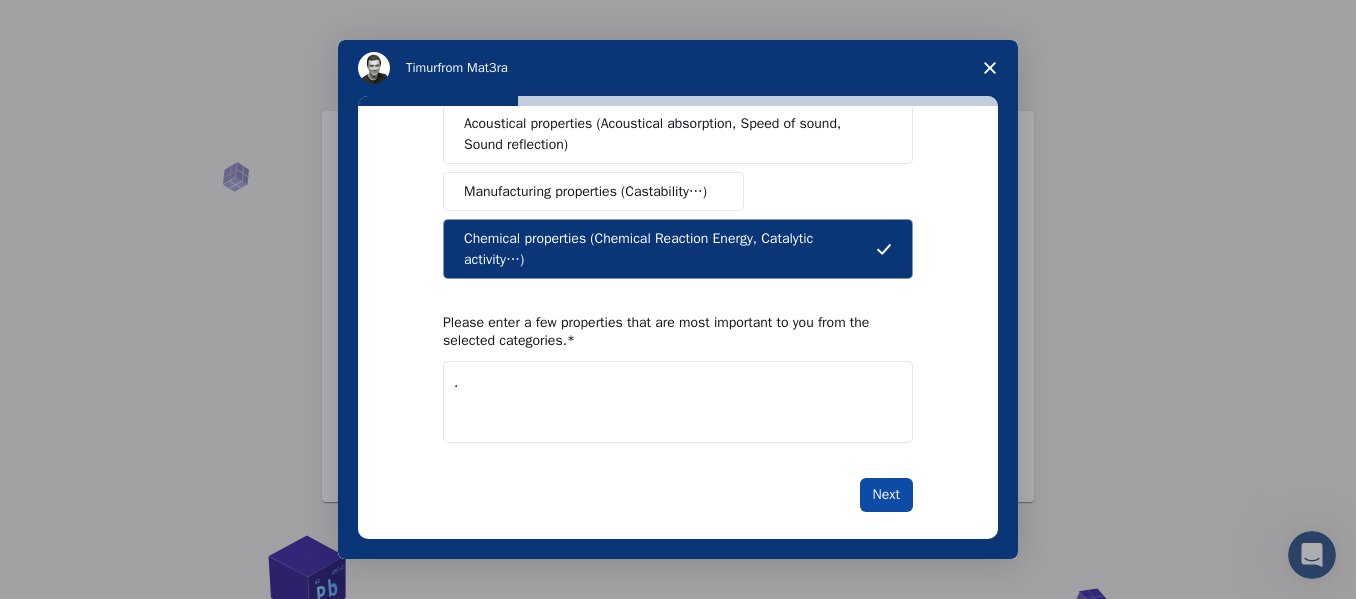 type on "." 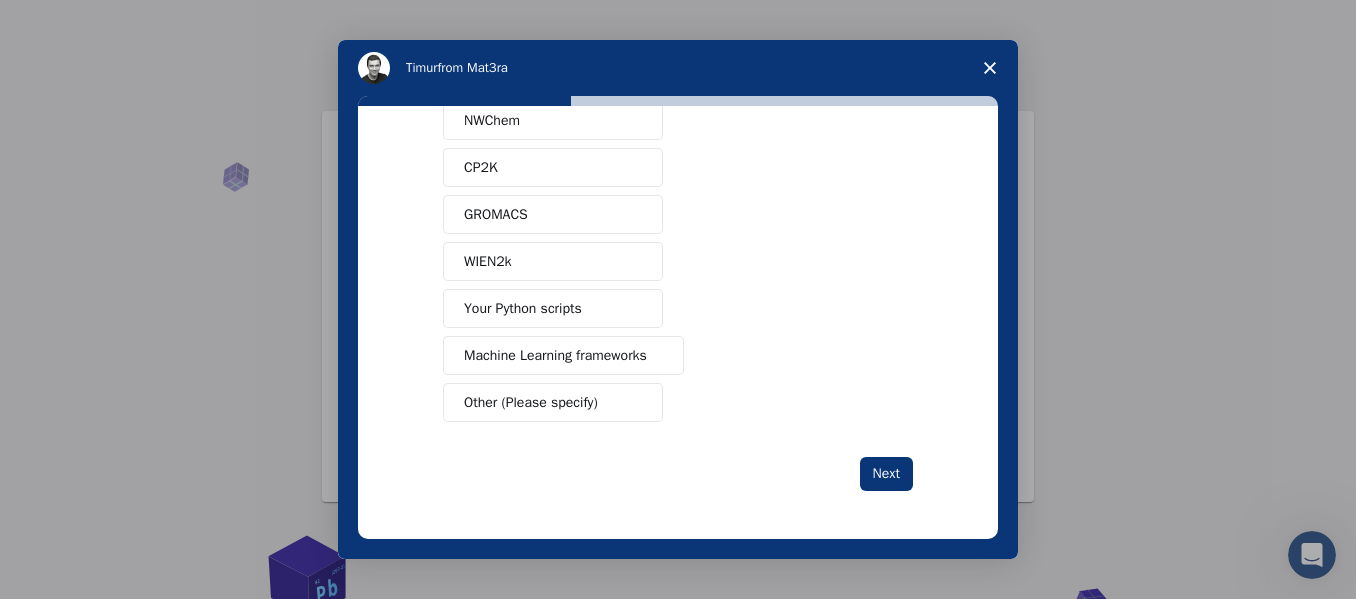 scroll, scrollTop: 0, scrollLeft: 0, axis: both 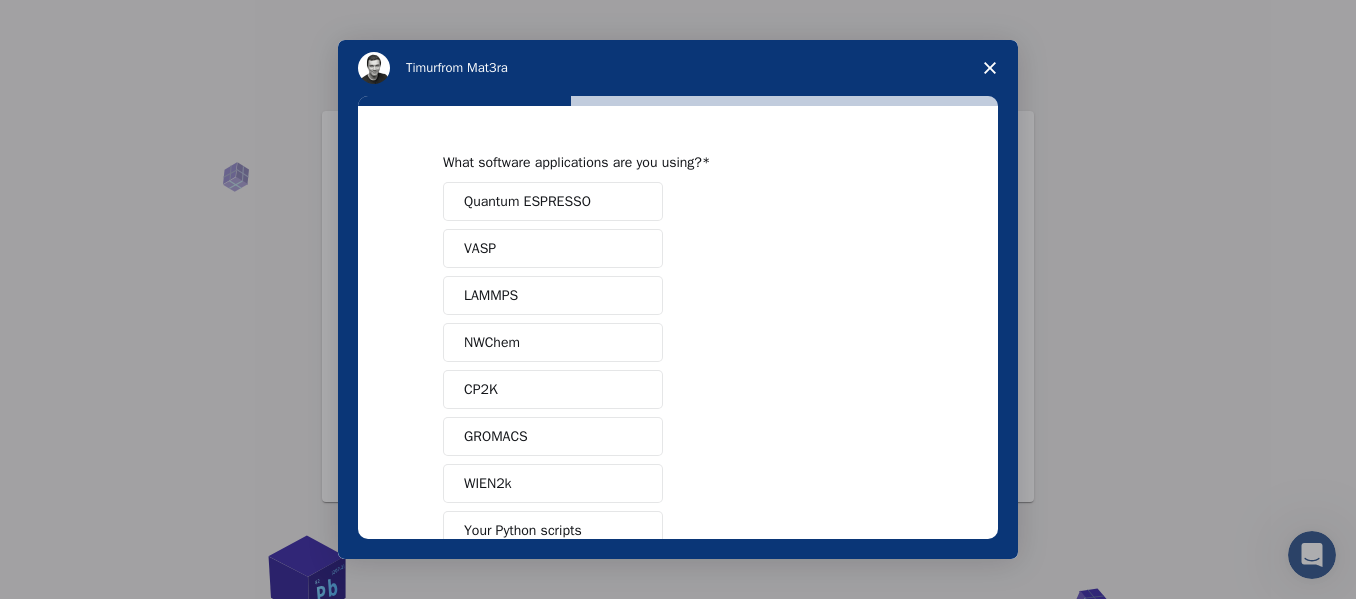 click on "GROMACS" at bounding box center [553, 436] 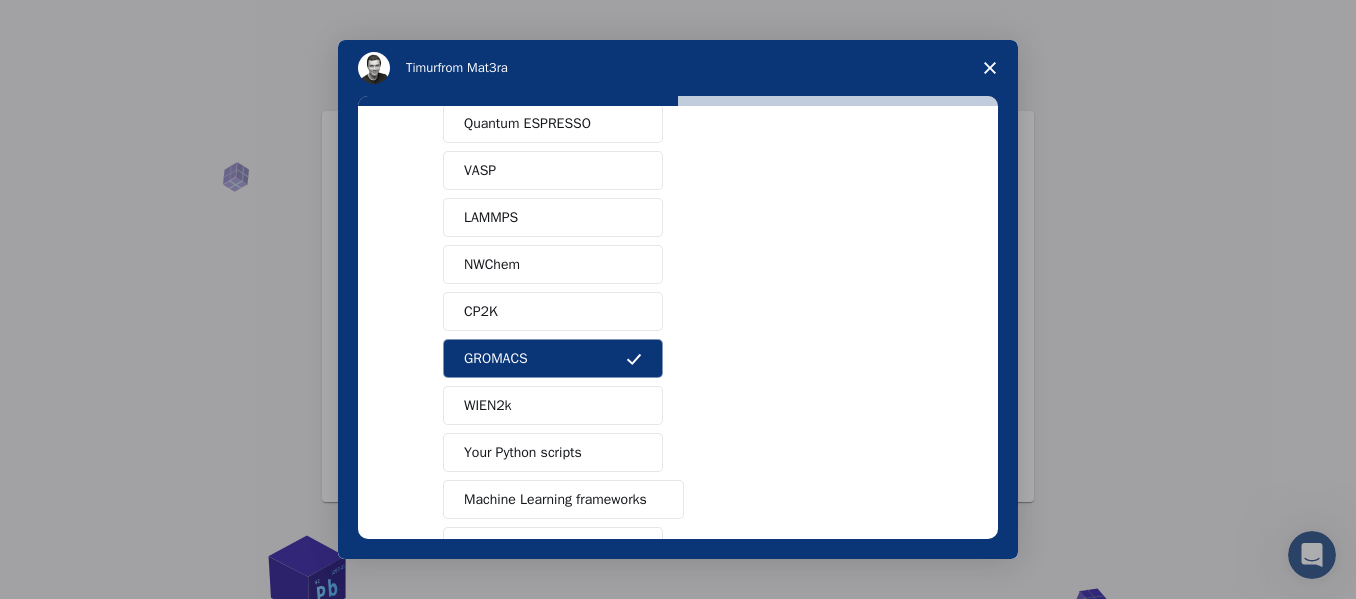 scroll, scrollTop: 200, scrollLeft: 0, axis: vertical 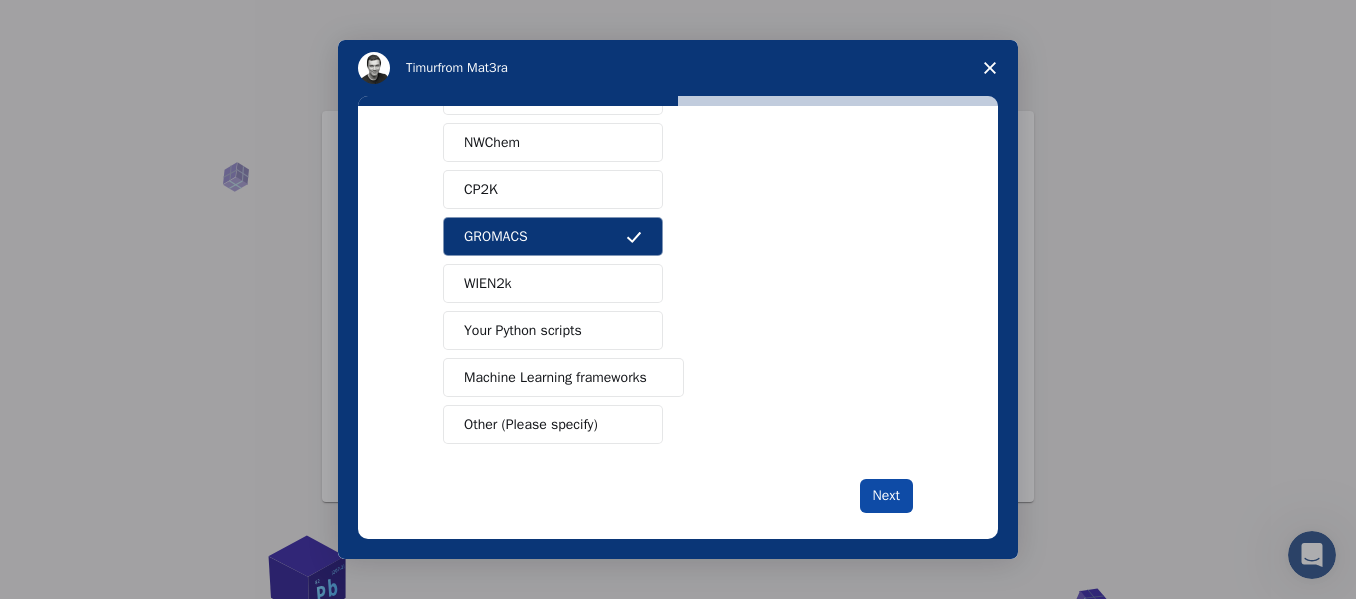 click on "Next" at bounding box center [886, 496] 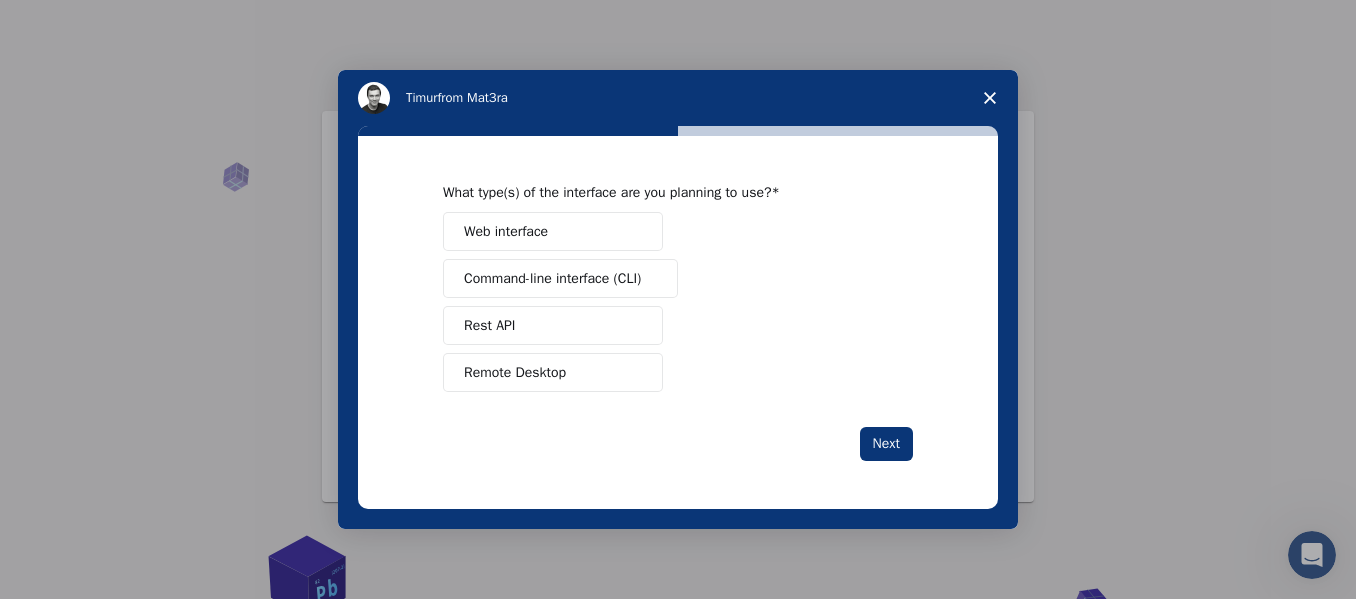 click on "Remote Desktop" at bounding box center (515, 372) 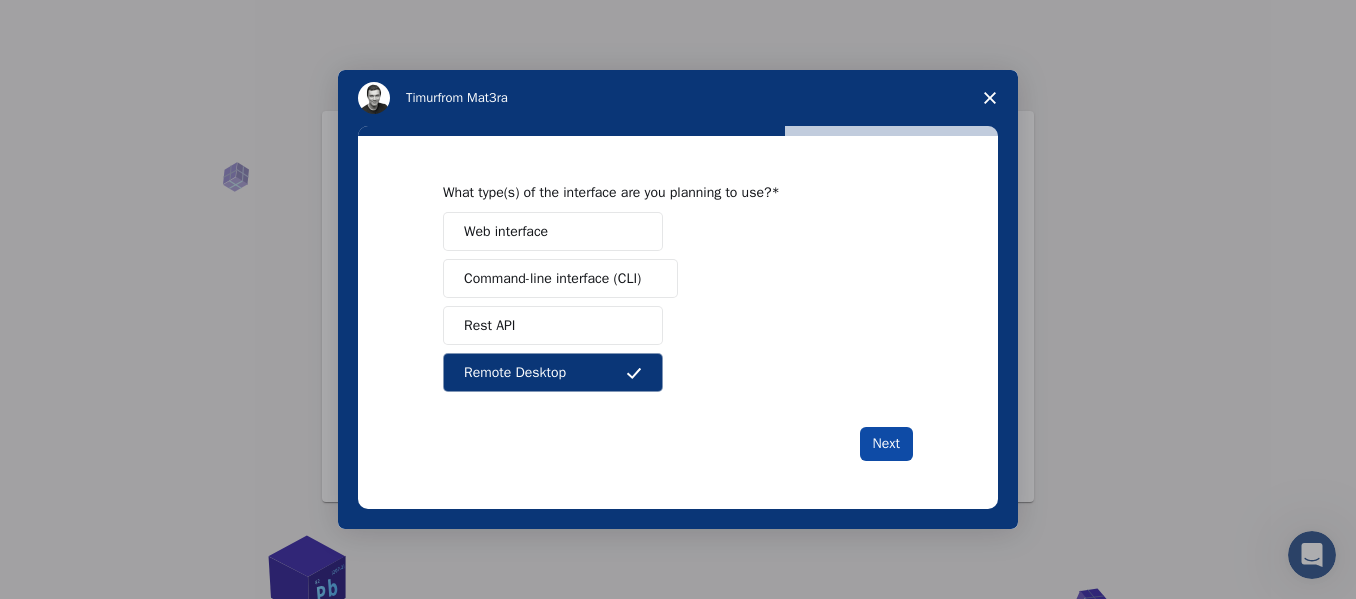 click on "Next" at bounding box center [886, 444] 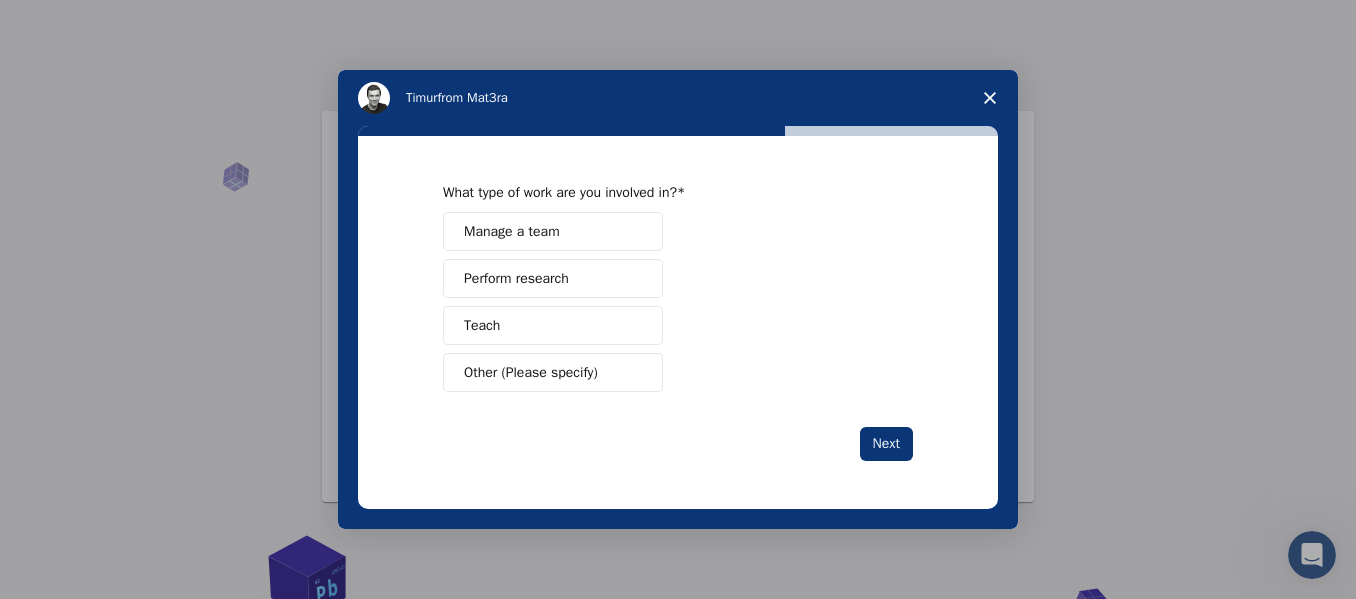 click on "Teach" at bounding box center (553, 325) 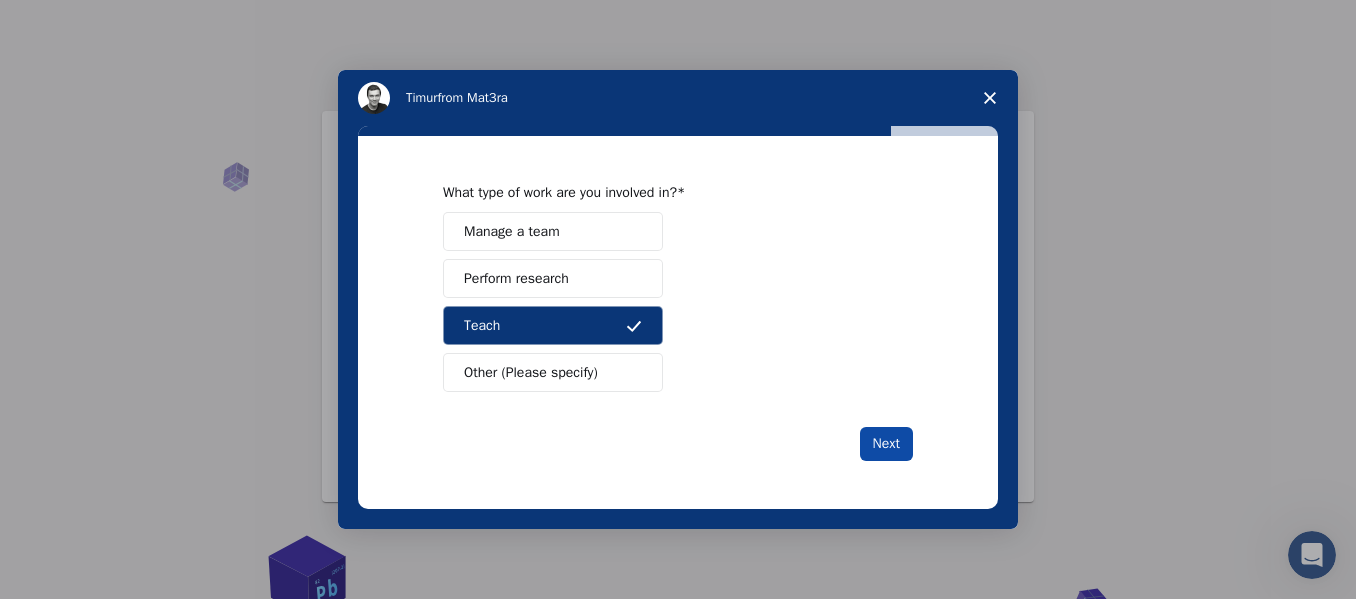 click on "Next" at bounding box center (886, 444) 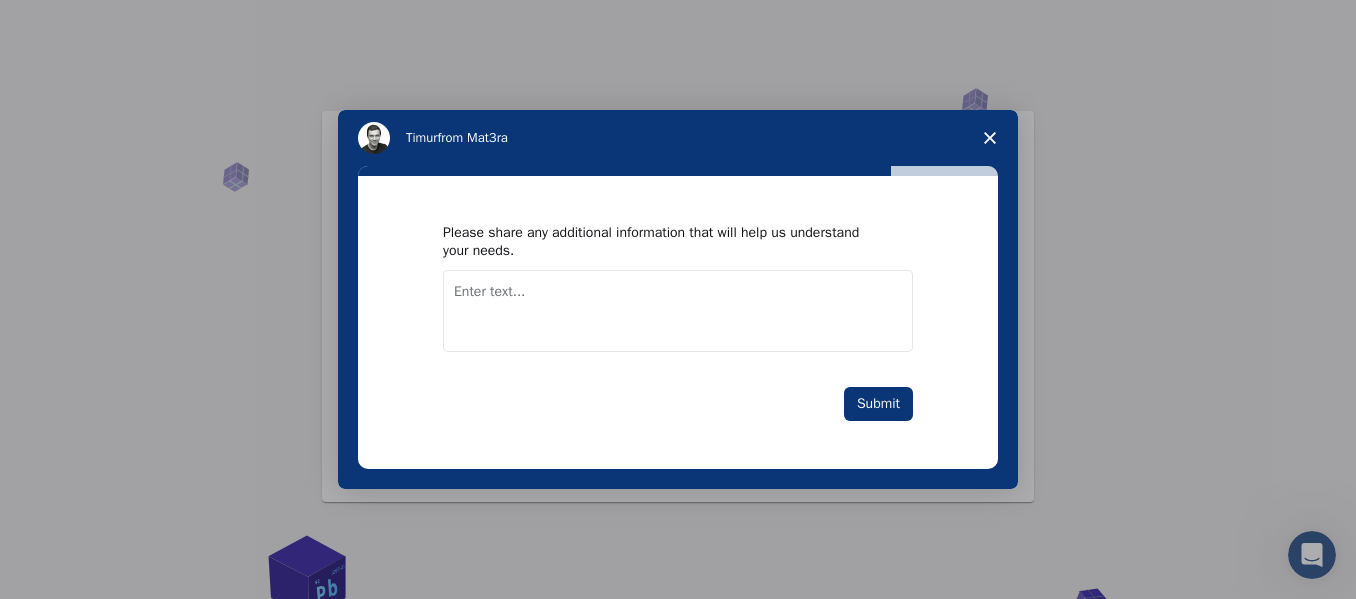 click at bounding box center (678, 311) 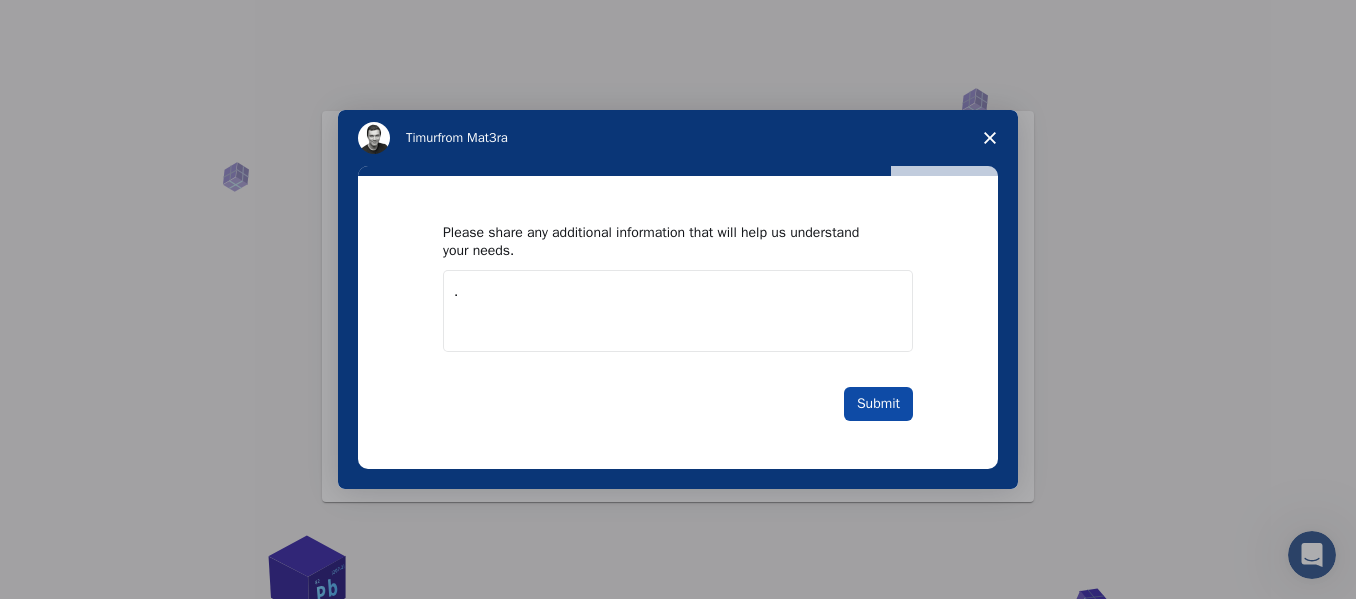 type on "." 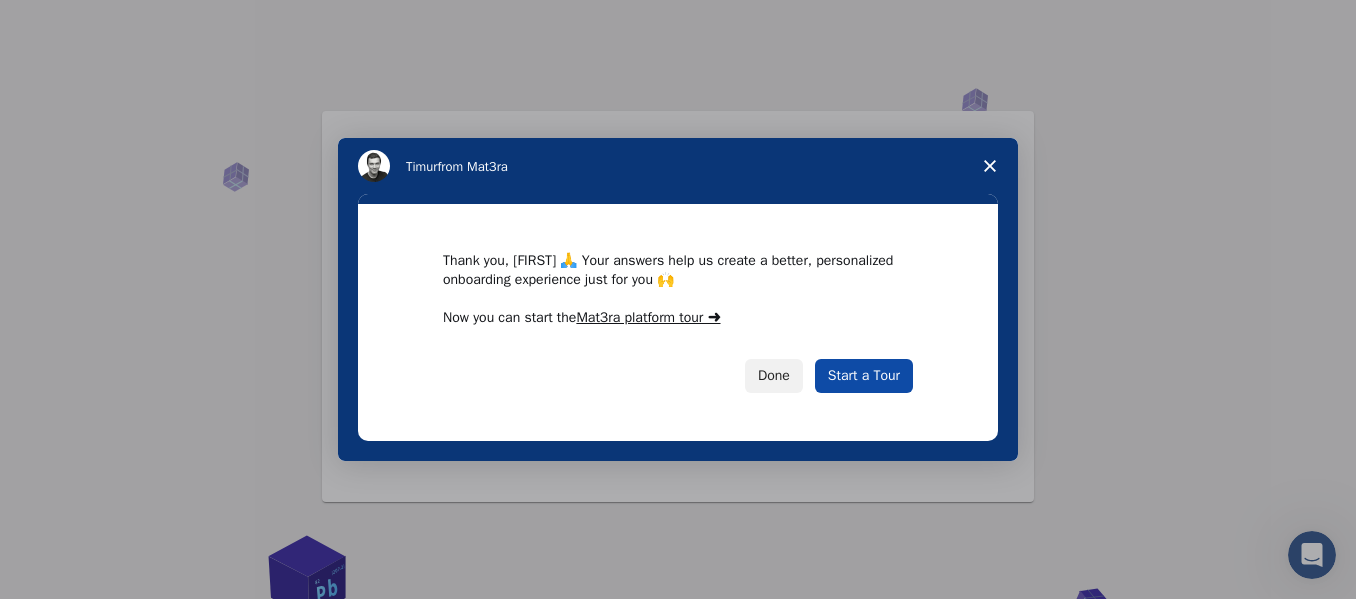click on "Start a Tour" at bounding box center [864, 376] 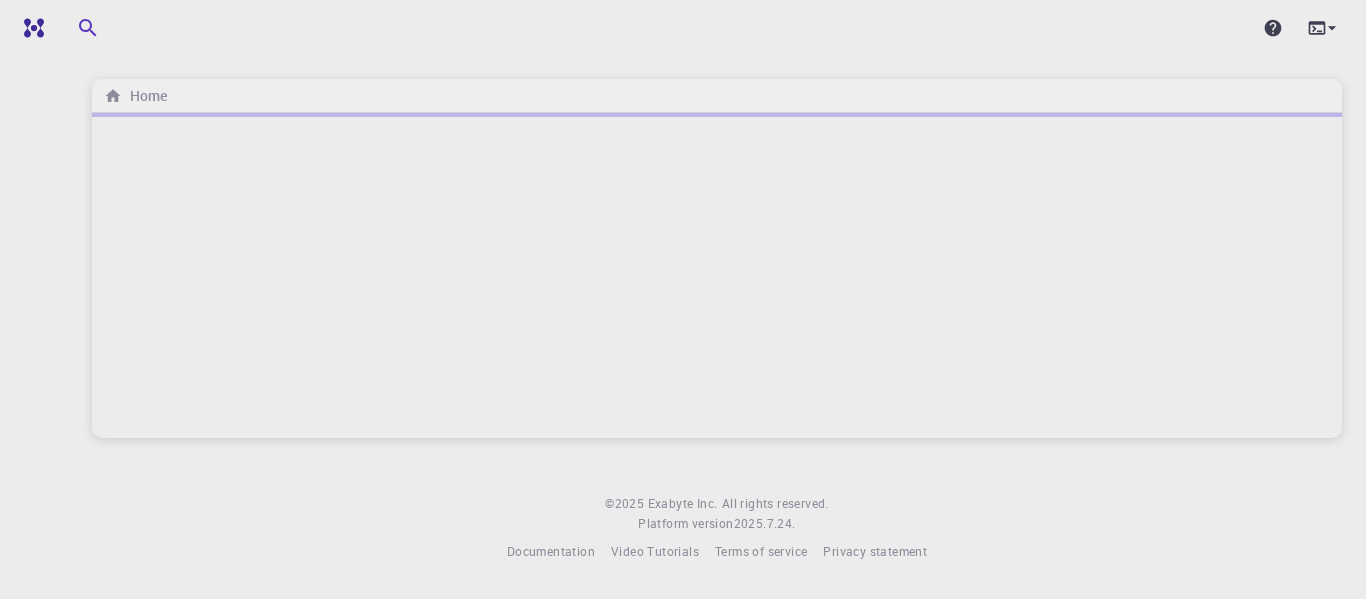 scroll, scrollTop: 0, scrollLeft: 0, axis: both 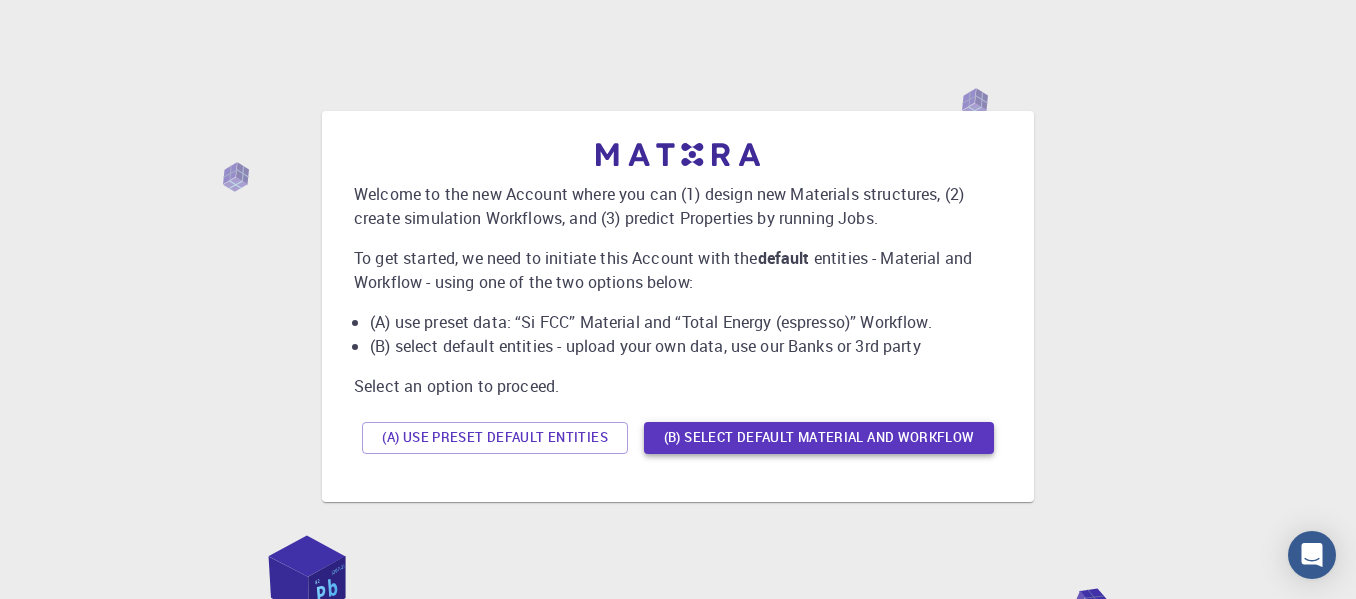 click on "(B) Select default material and workflow" at bounding box center (819, 438) 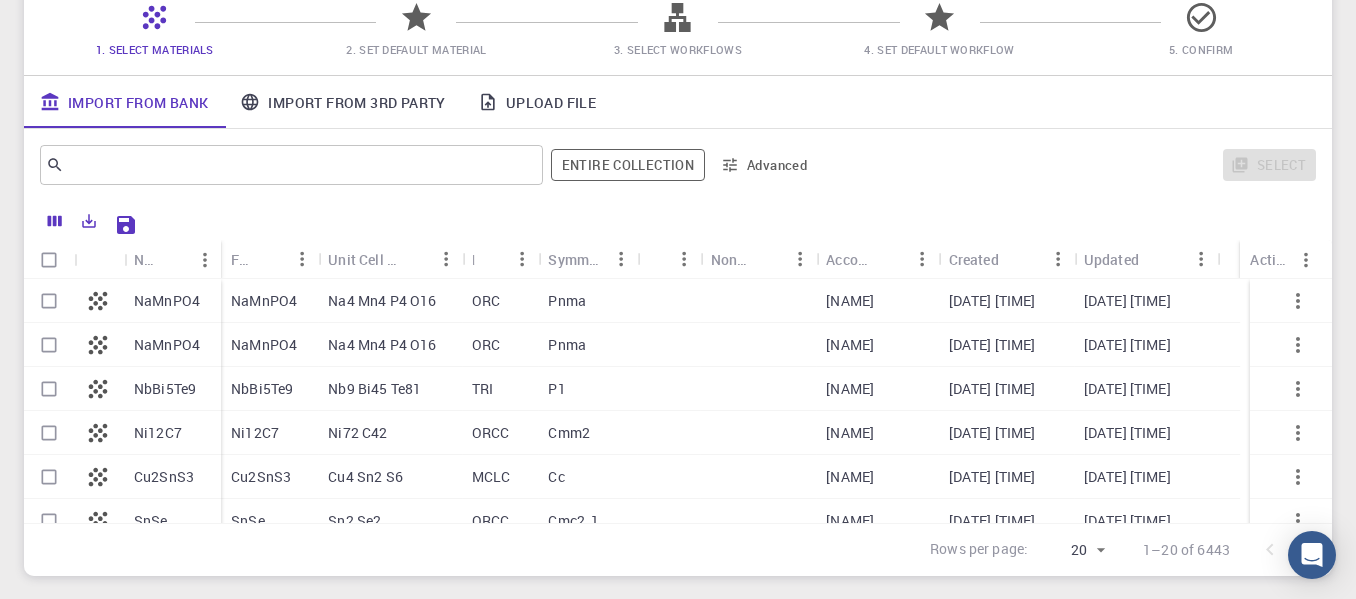 scroll, scrollTop: 200, scrollLeft: 0, axis: vertical 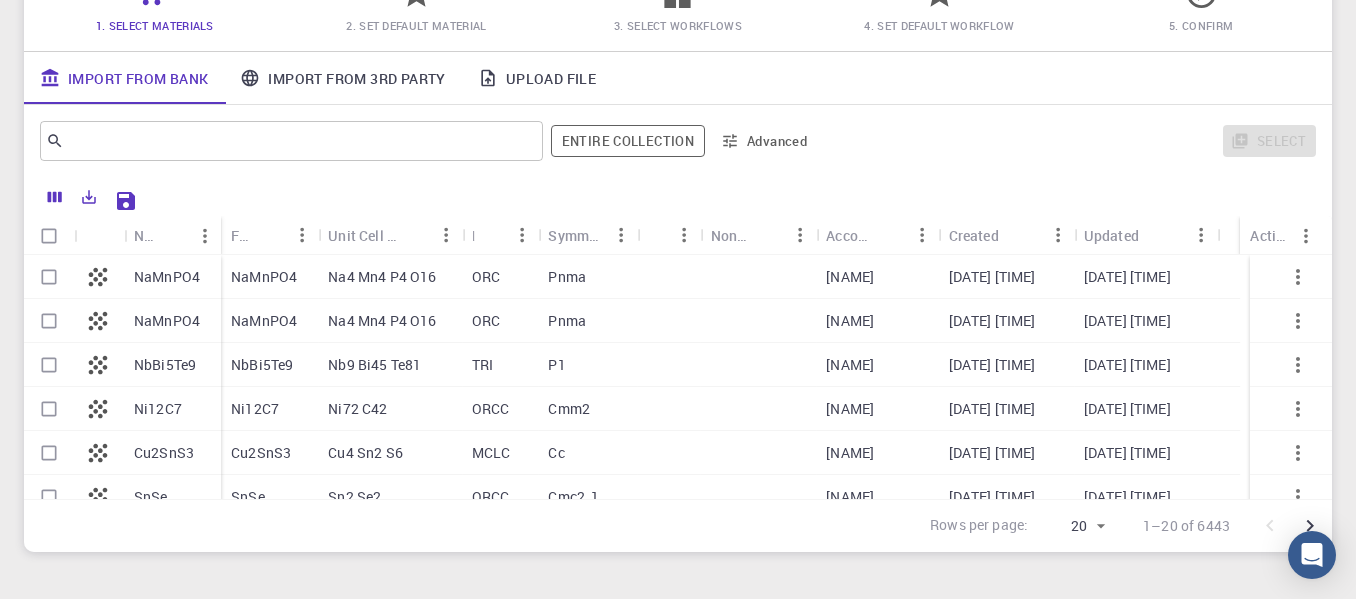 click on "NaMnPO4" at bounding box center [167, 277] 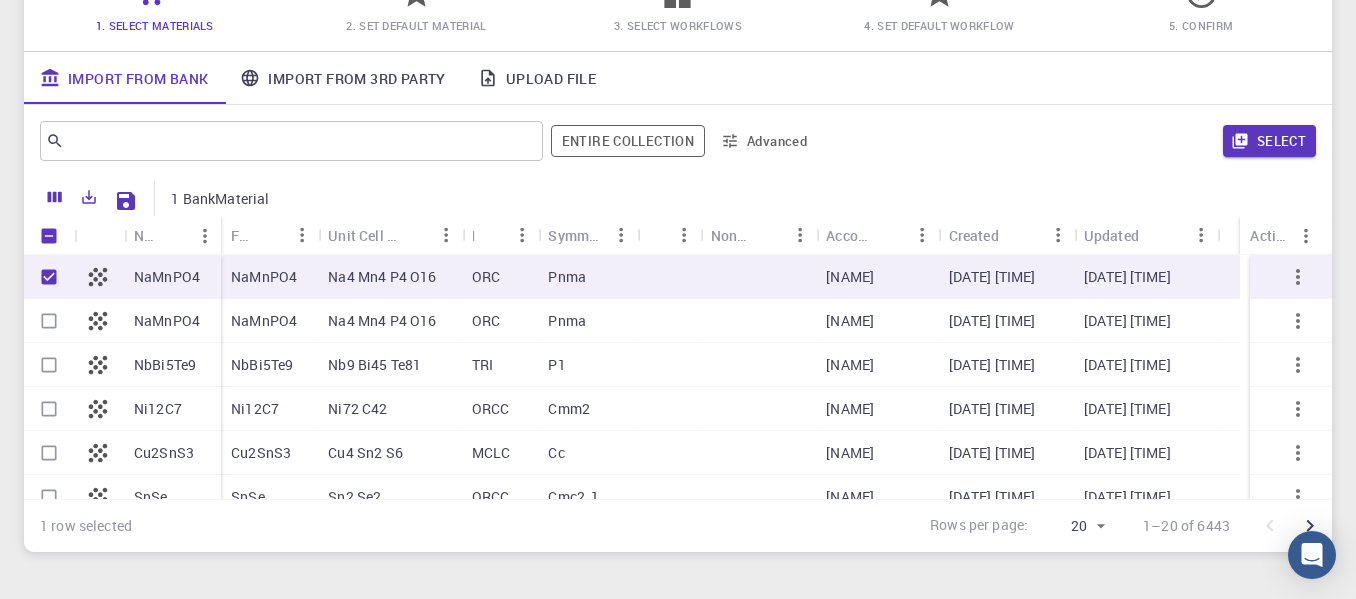 click on "NaMnPO4" at bounding box center (167, 277) 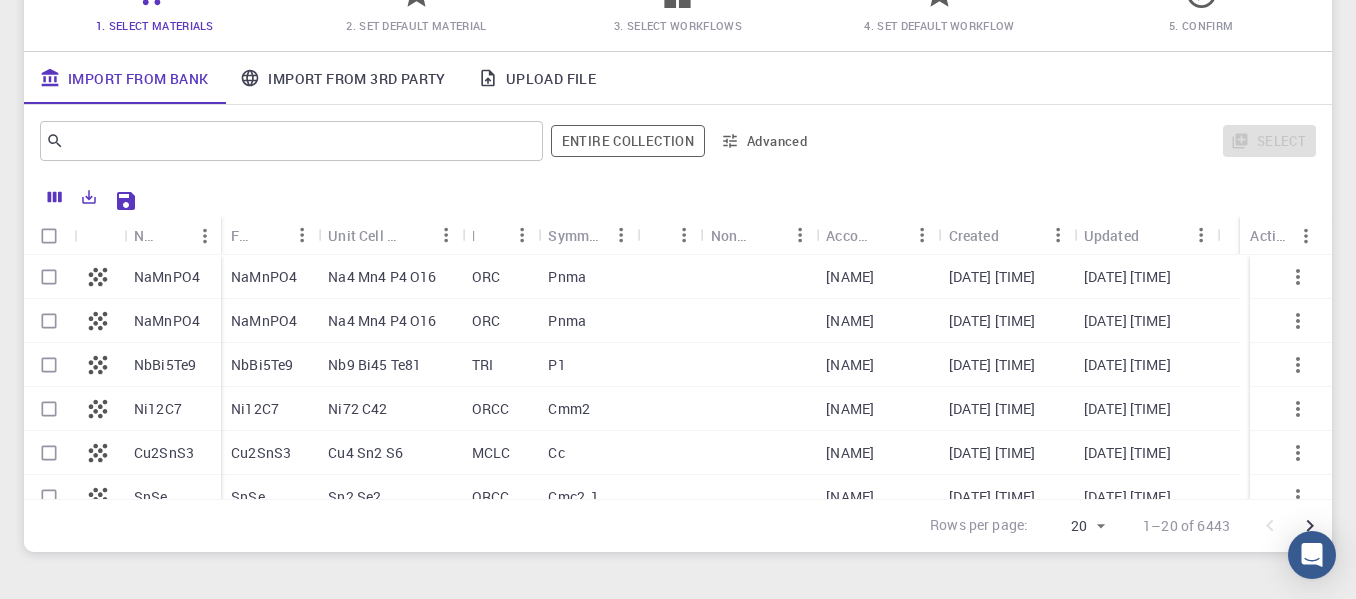 click on "NaMnPO4" at bounding box center [167, 277] 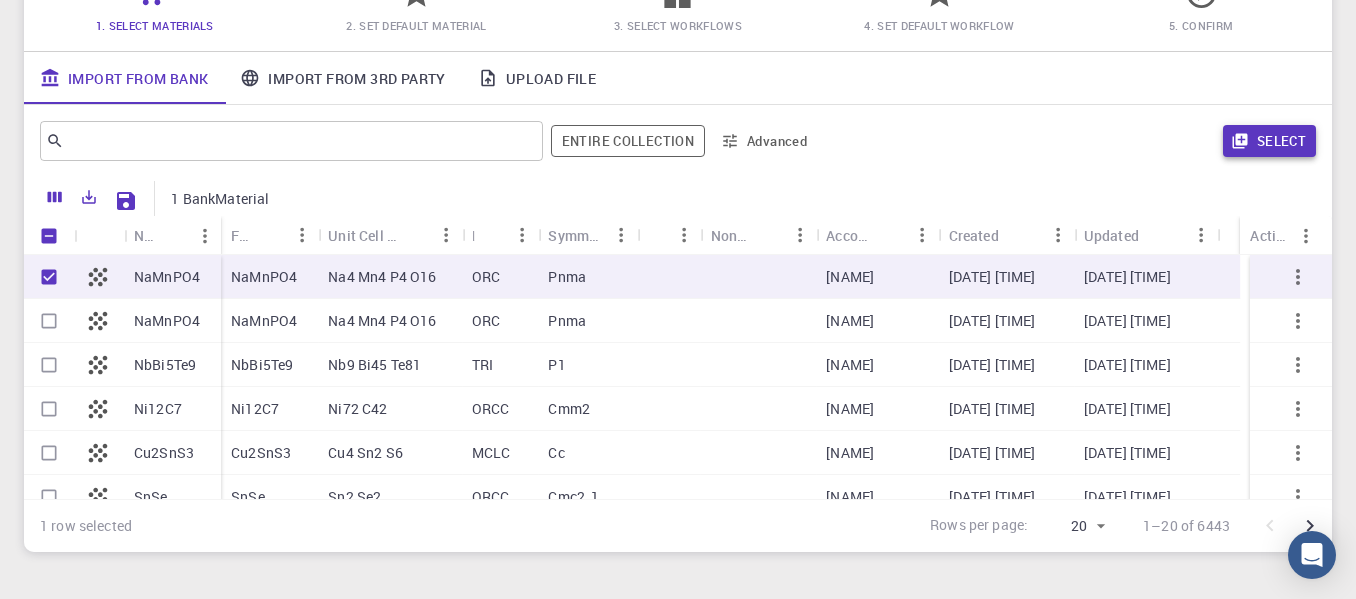 click on "Select" at bounding box center [1269, 141] 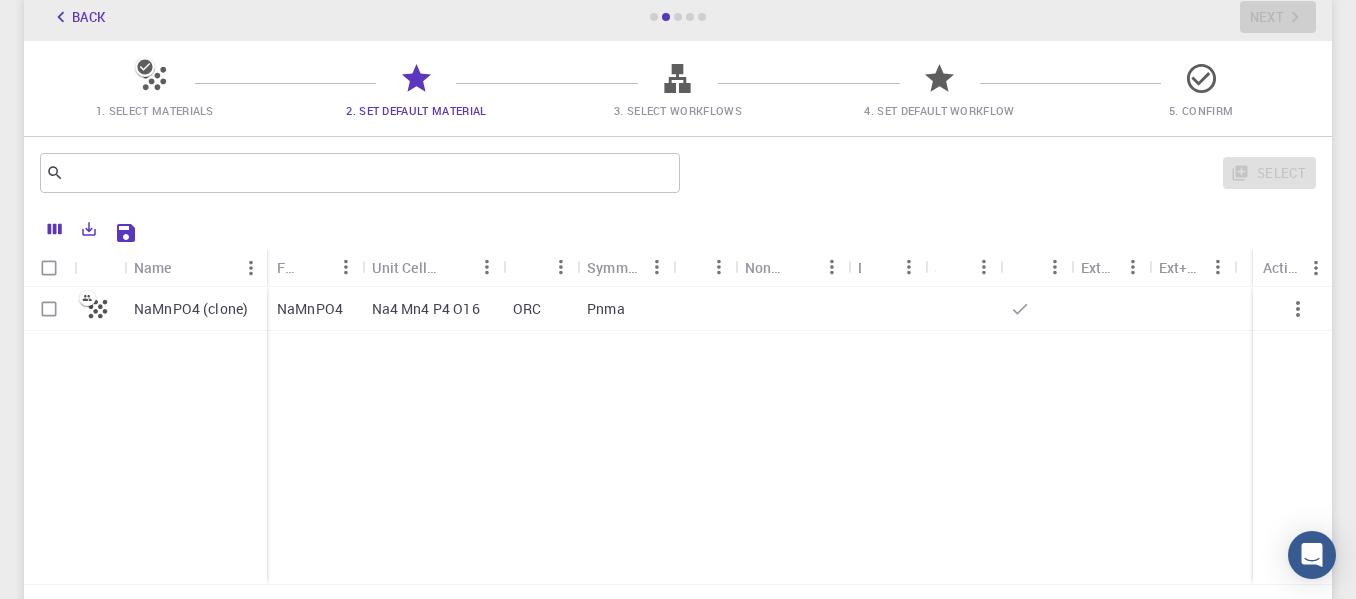 scroll, scrollTop: 109, scrollLeft: 0, axis: vertical 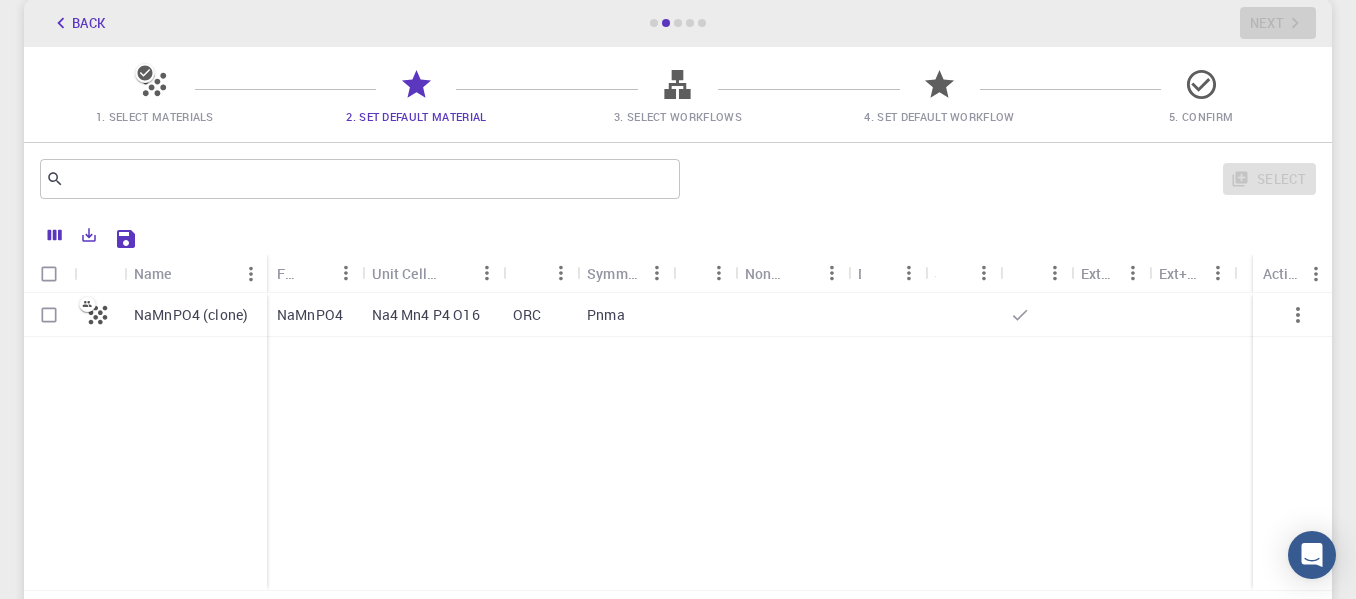 click on "NaMnPO4 (clone)" at bounding box center (191, 315) 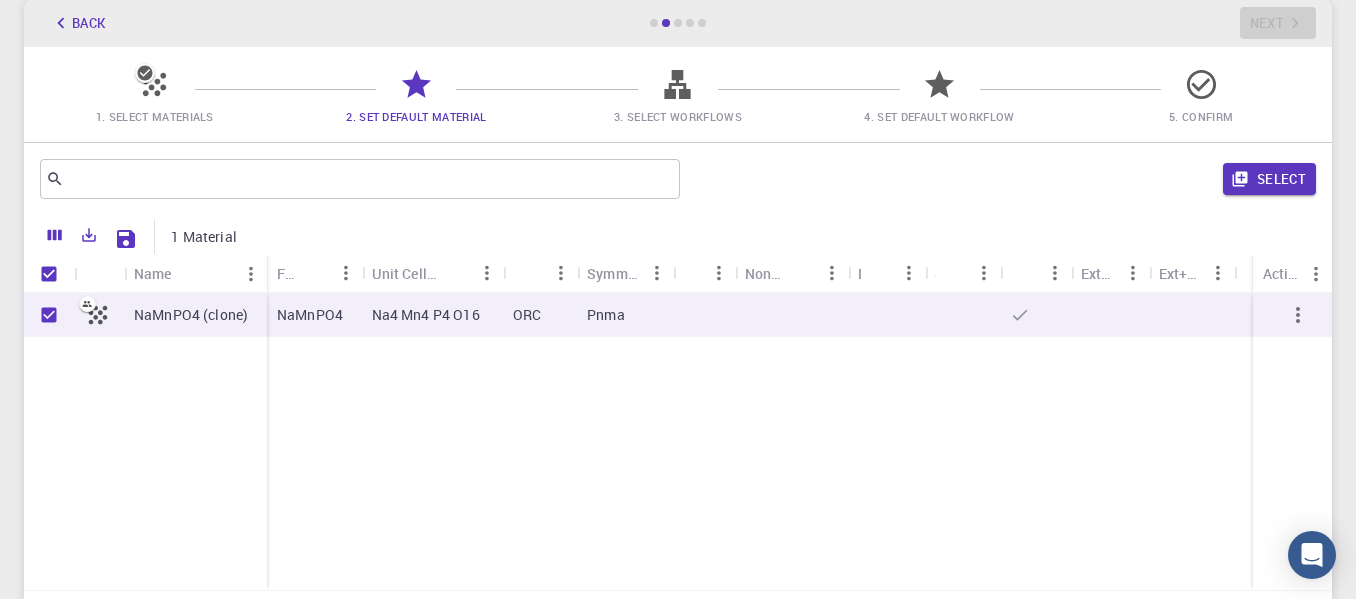 click 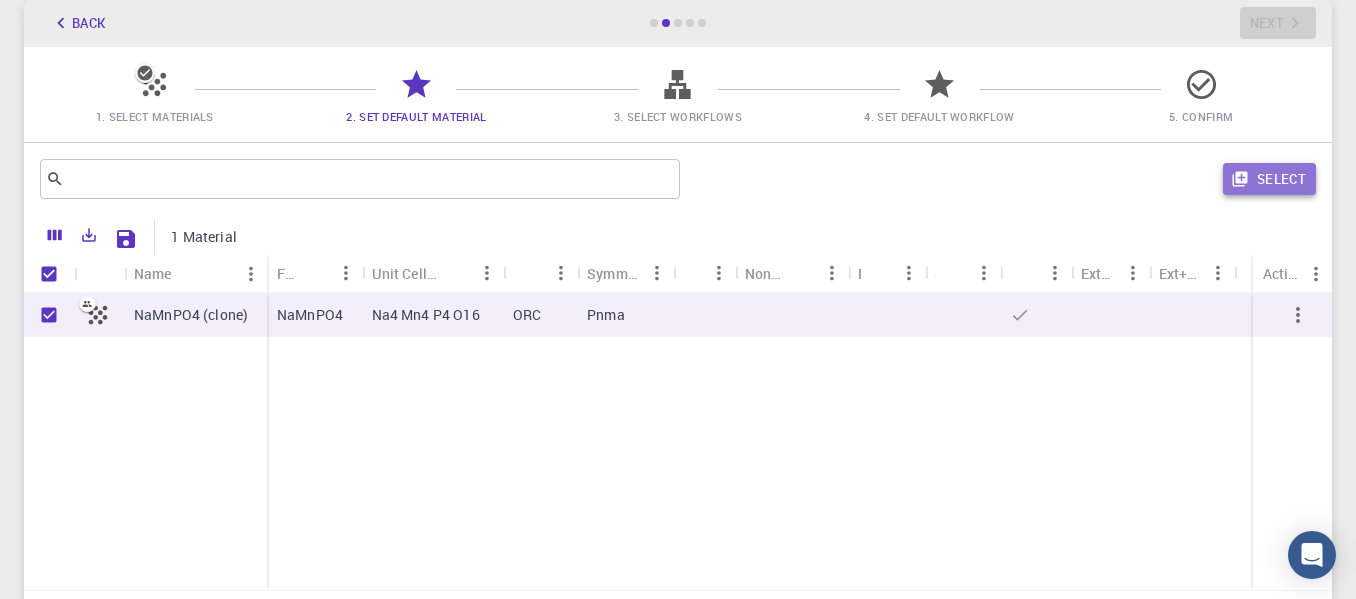click on "Select" at bounding box center (1269, 179) 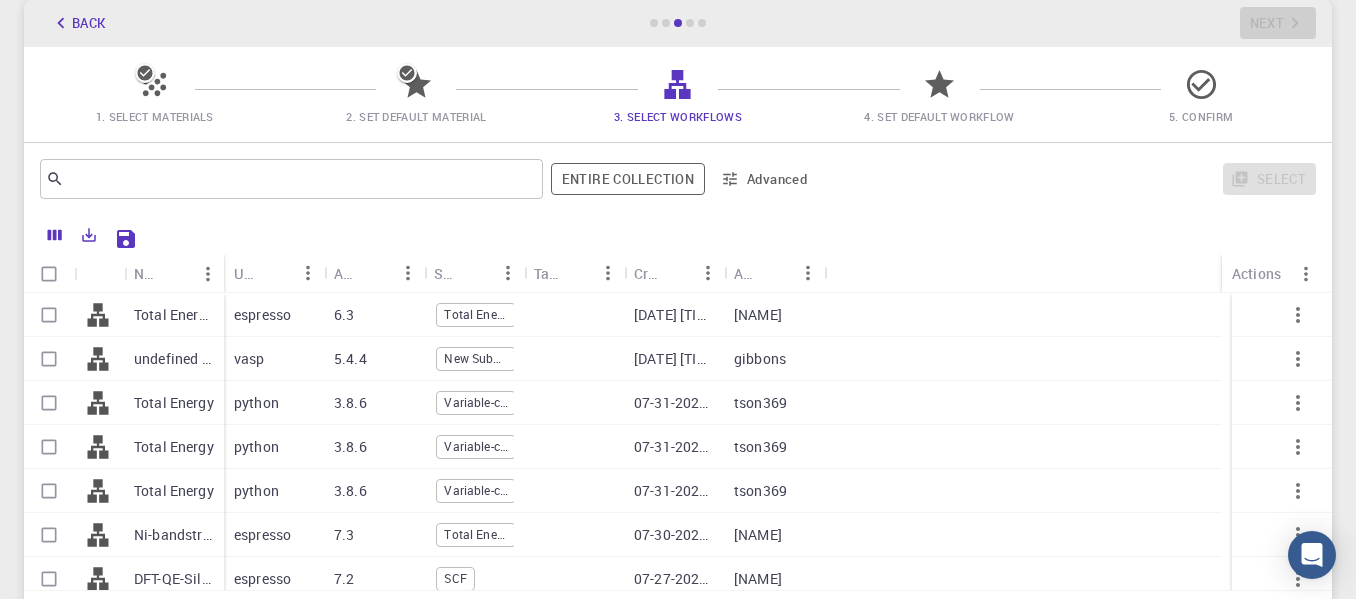 click on "Total Energy 6.3 (clone)" at bounding box center [174, 315] 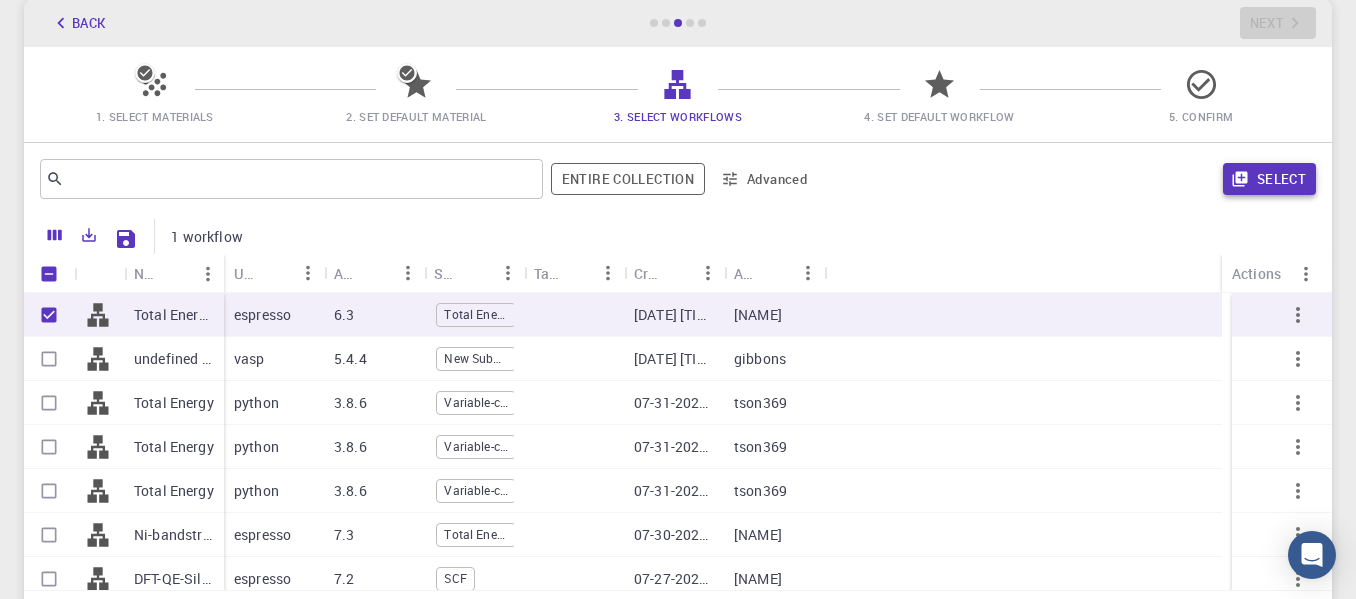 click on "Select" at bounding box center [1269, 179] 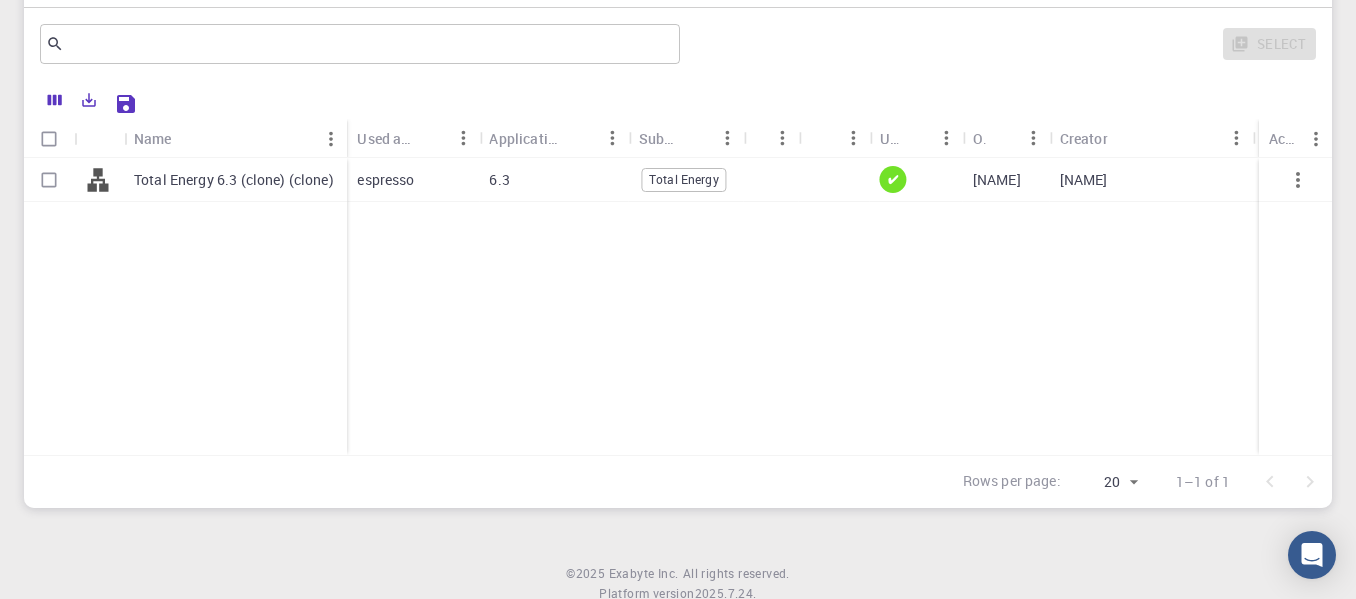 scroll, scrollTop: 209, scrollLeft: 0, axis: vertical 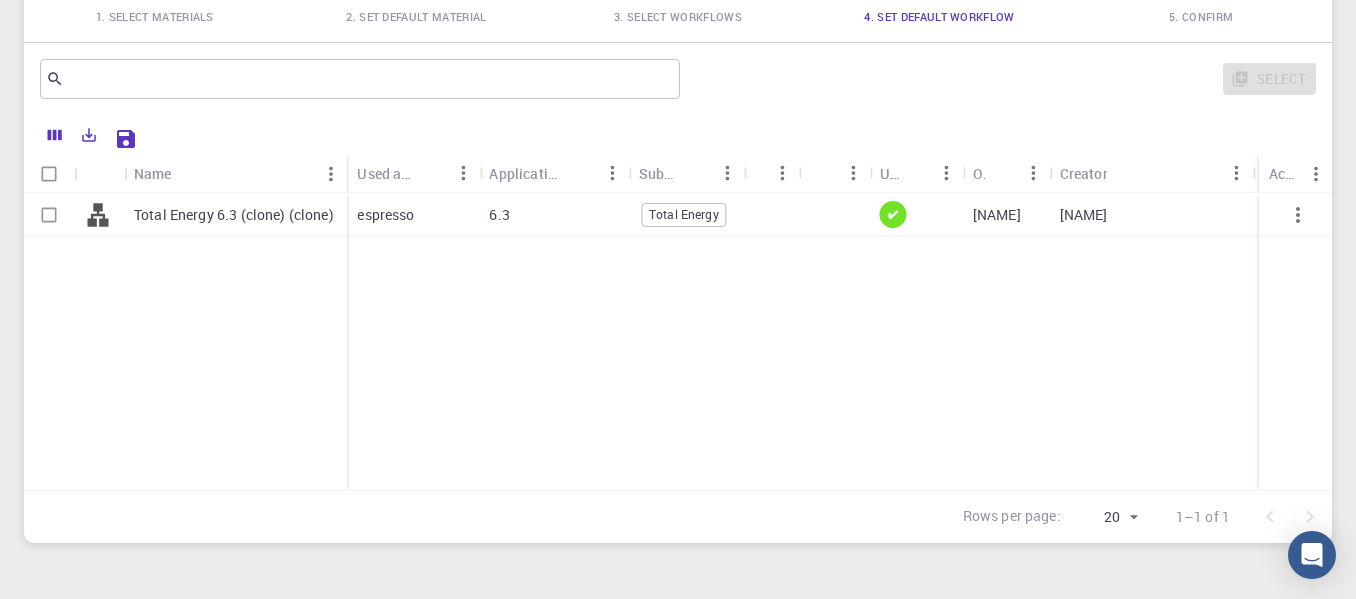 click on "Total Energy 6.3 (clone) (clone)" at bounding box center [234, 215] 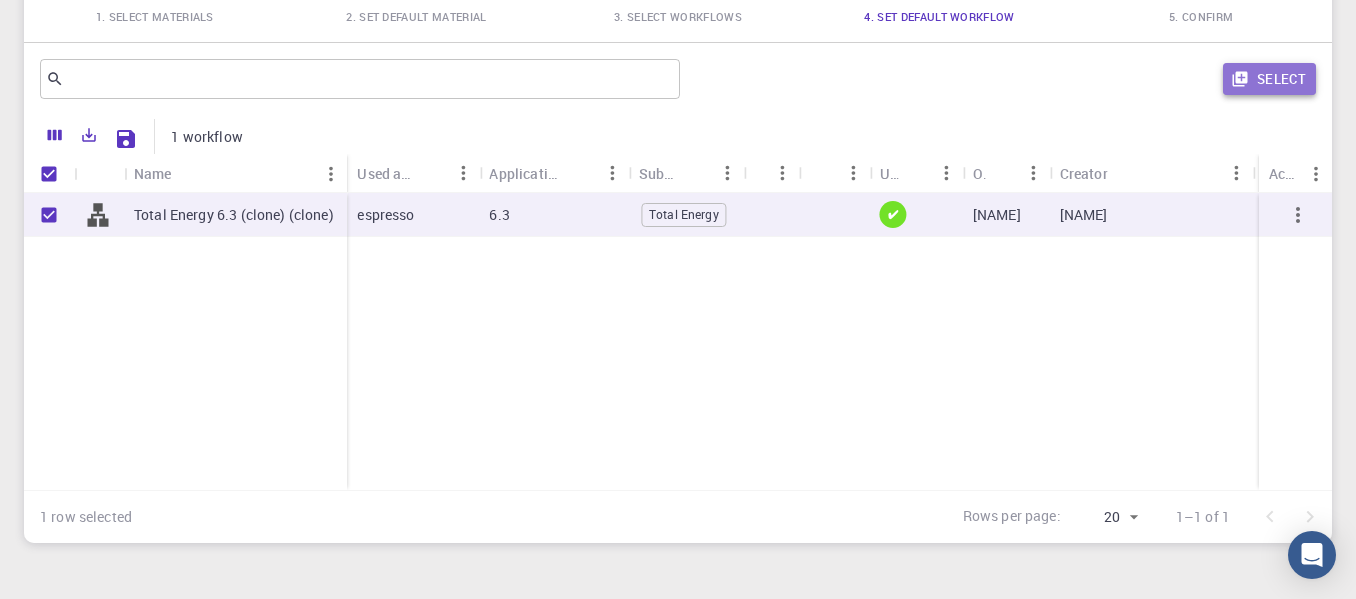 click on "Select" at bounding box center (1269, 79) 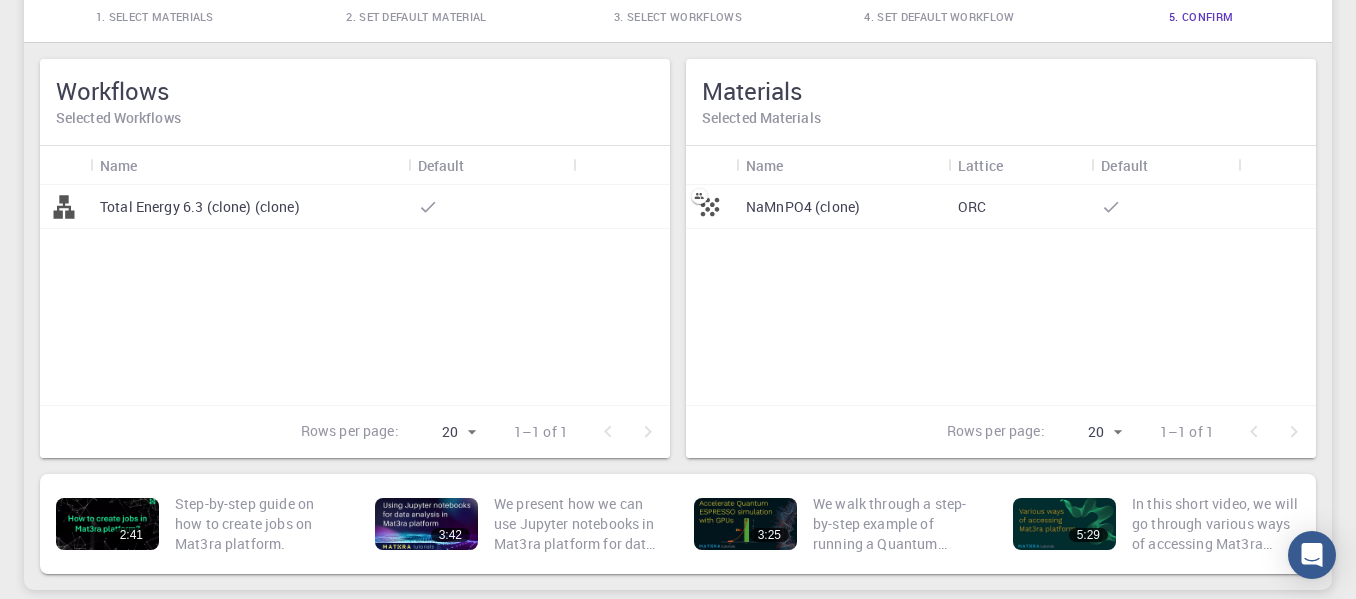 click on "NaMnPO4 (clone)" at bounding box center (803, 207) 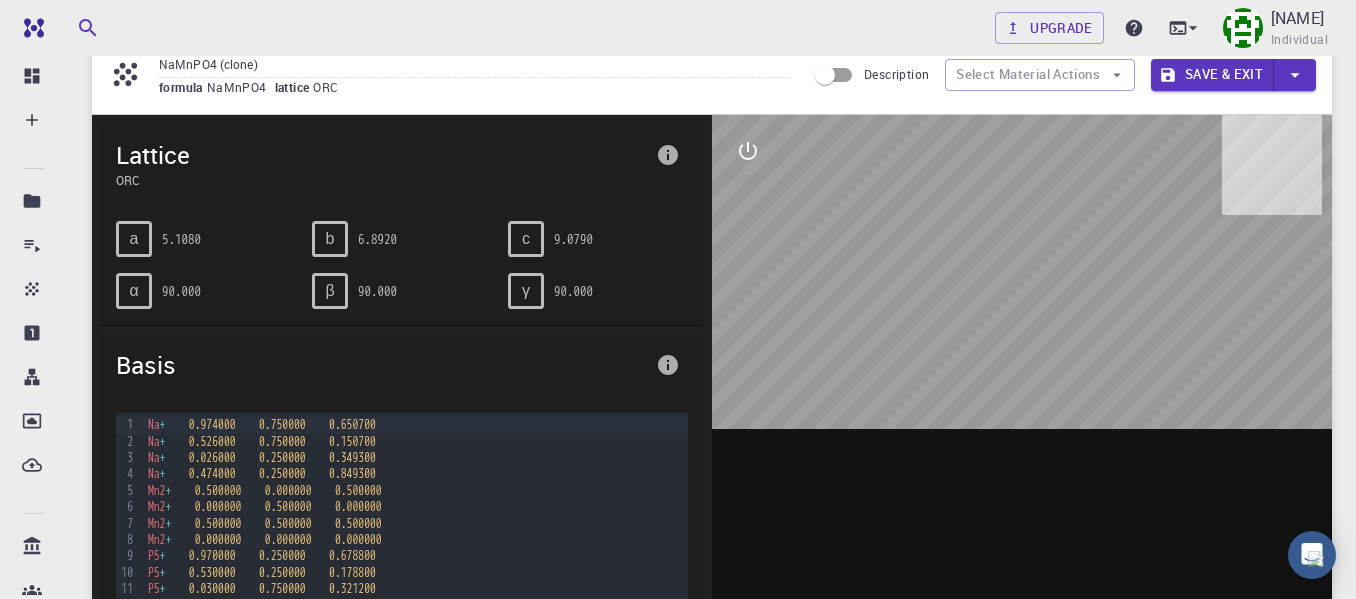 scroll, scrollTop: 0, scrollLeft: 0, axis: both 